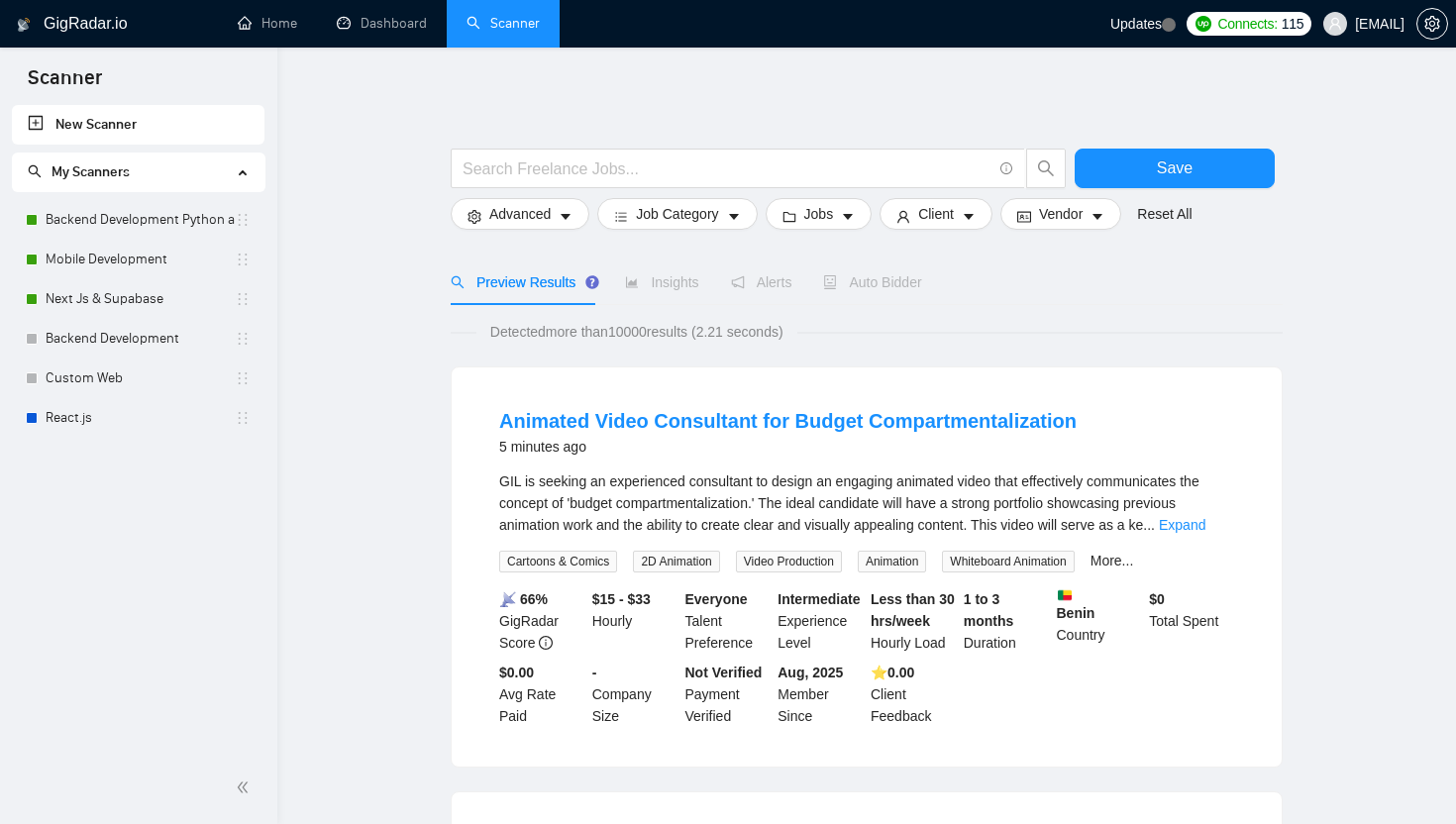 scroll, scrollTop: 0, scrollLeft: 0, axis: both 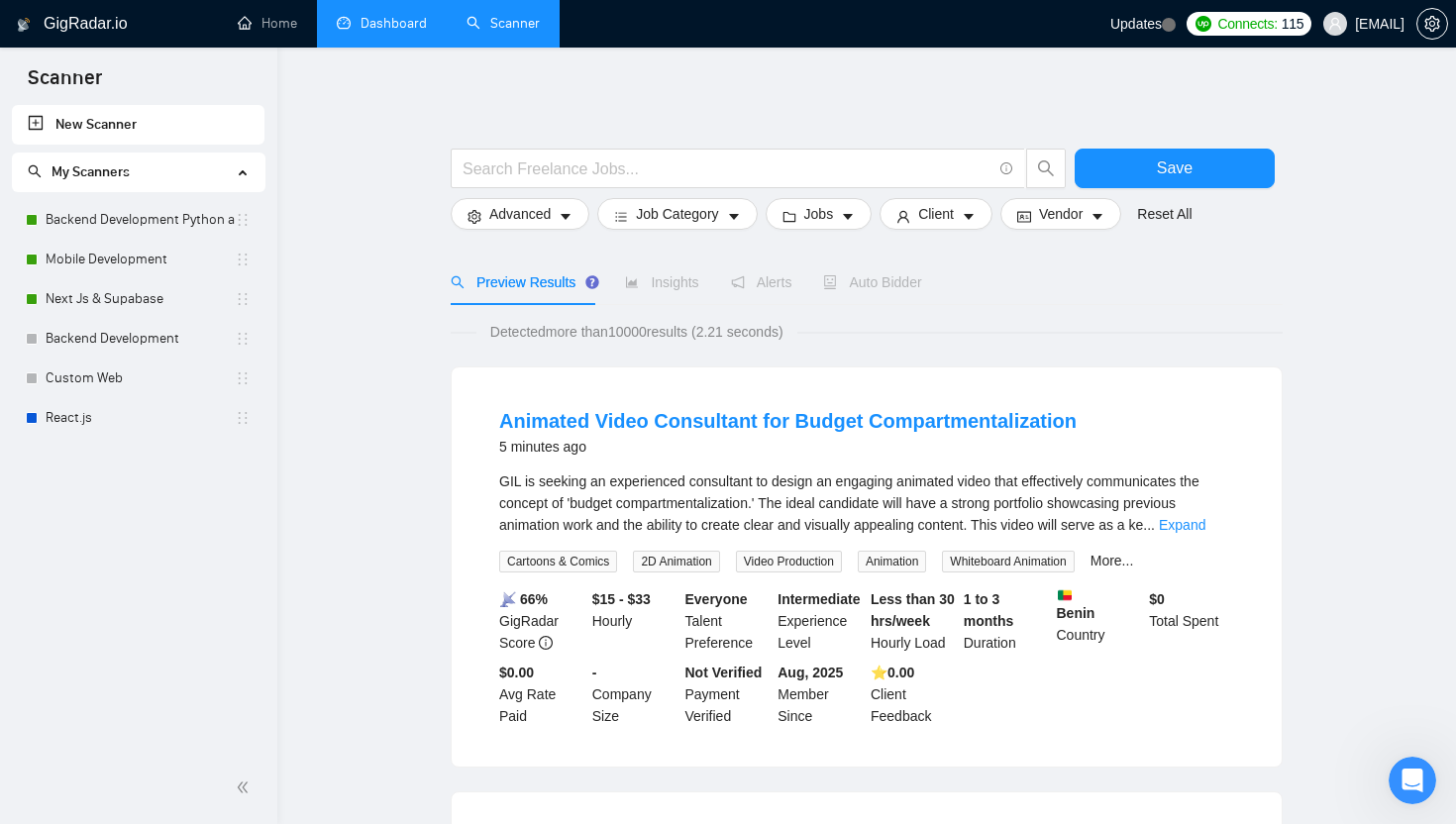 click on "Dashboard" at bounding box center [381, 23] 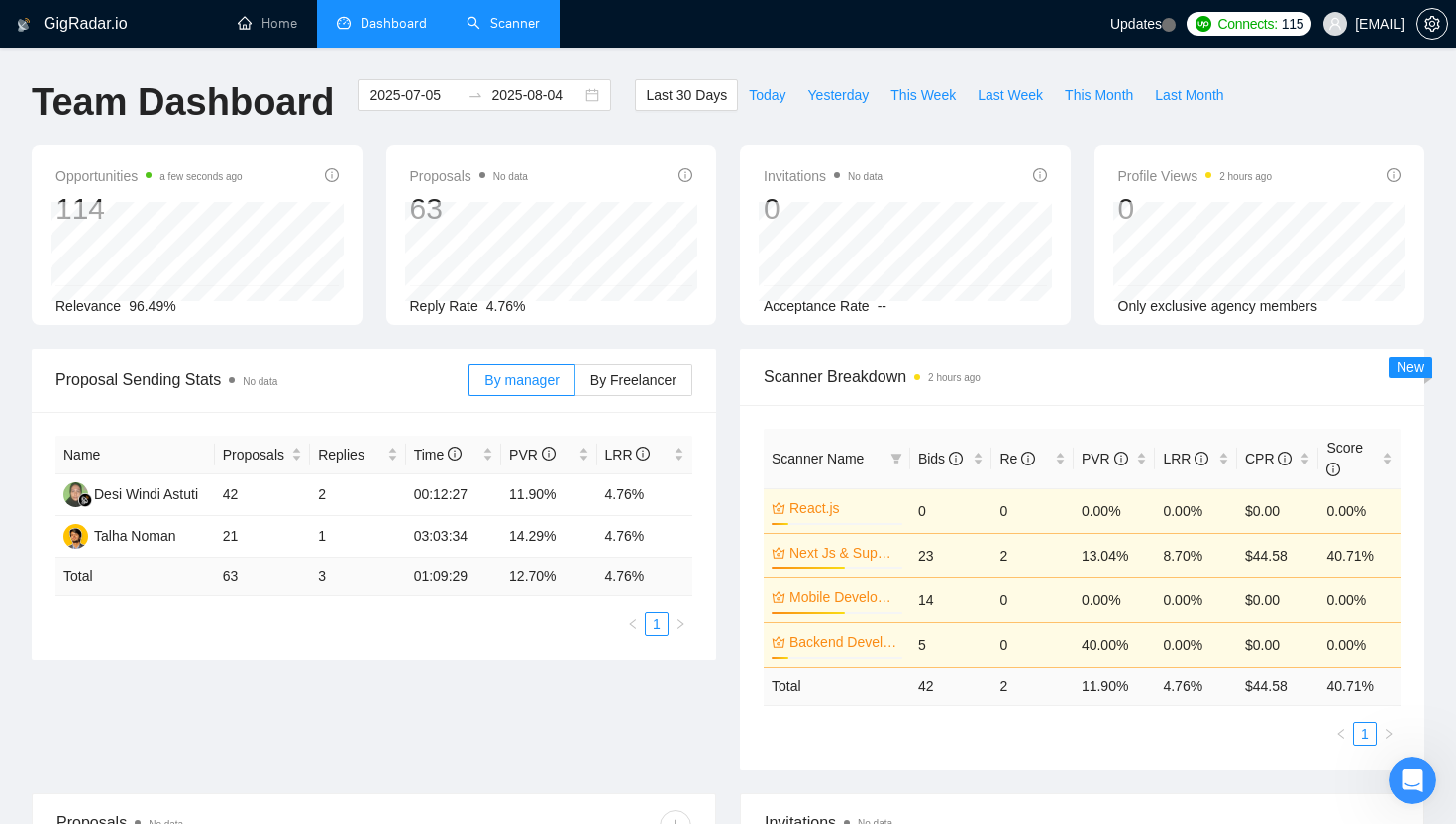 click on "Scanner" at bounding box center (503, 23) 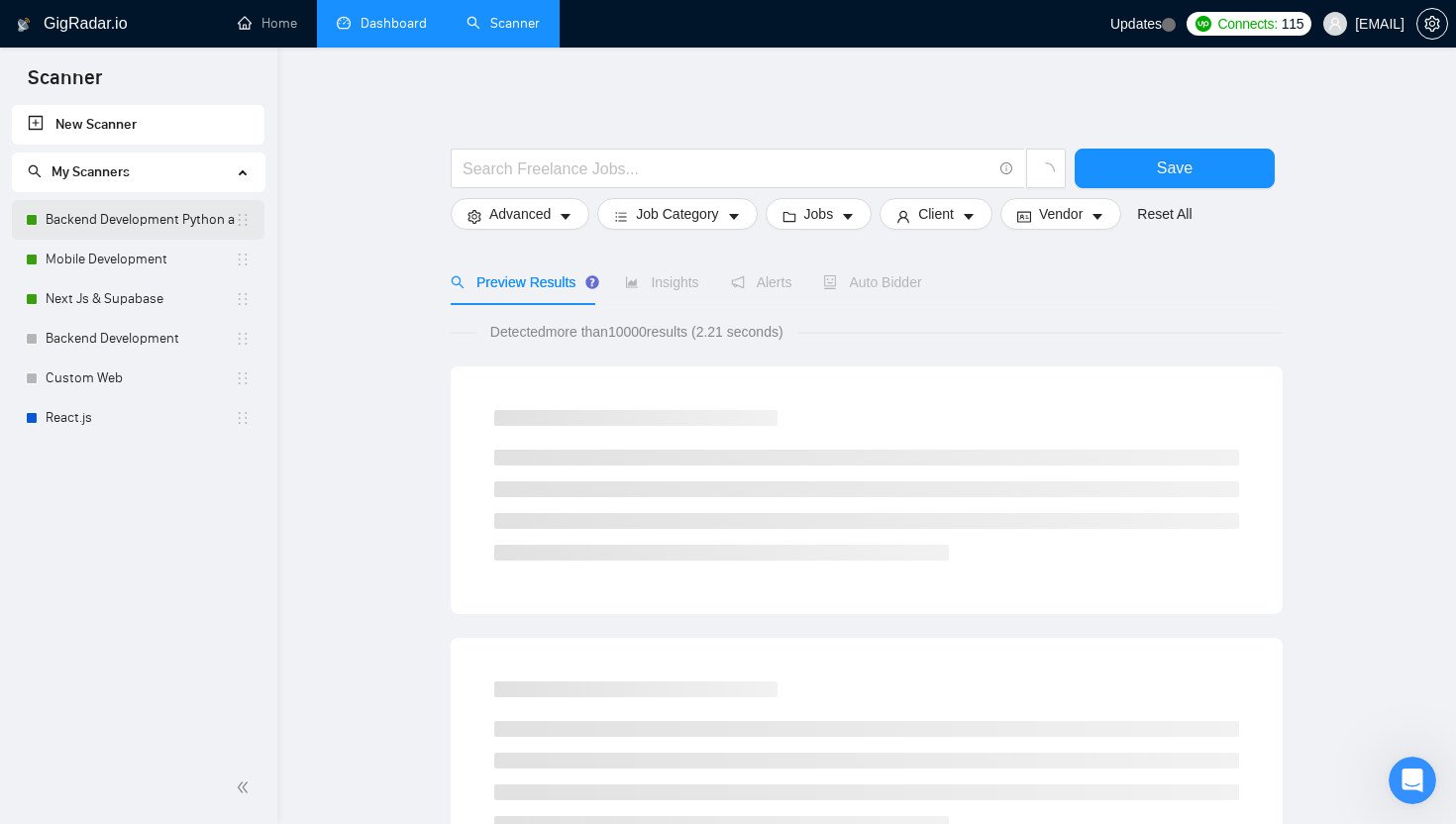 click on "Backend Development Python and Go" at bounding box center (140, 220) 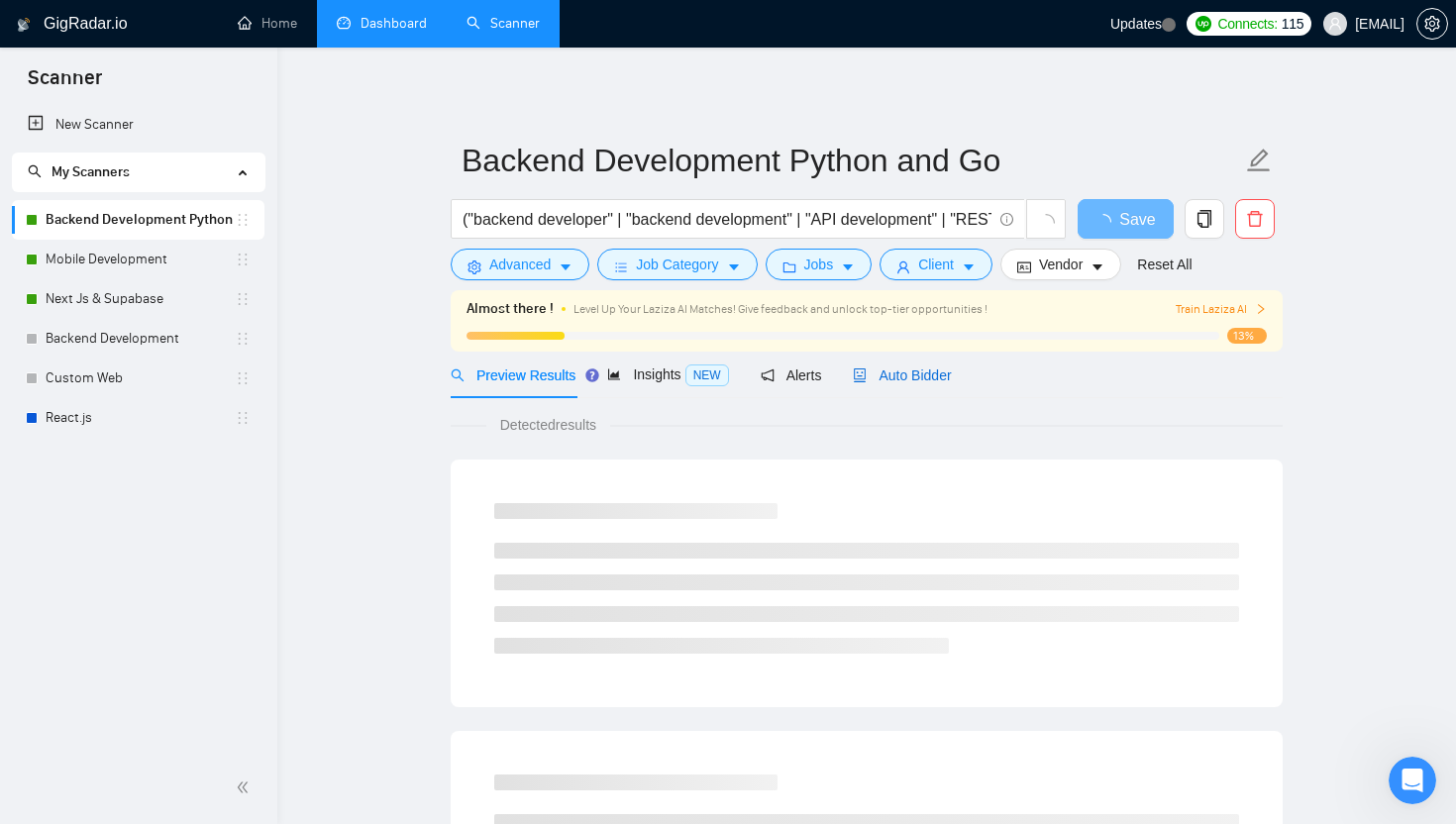 click on "Auto Bidder" at bounding box center [901, 375] 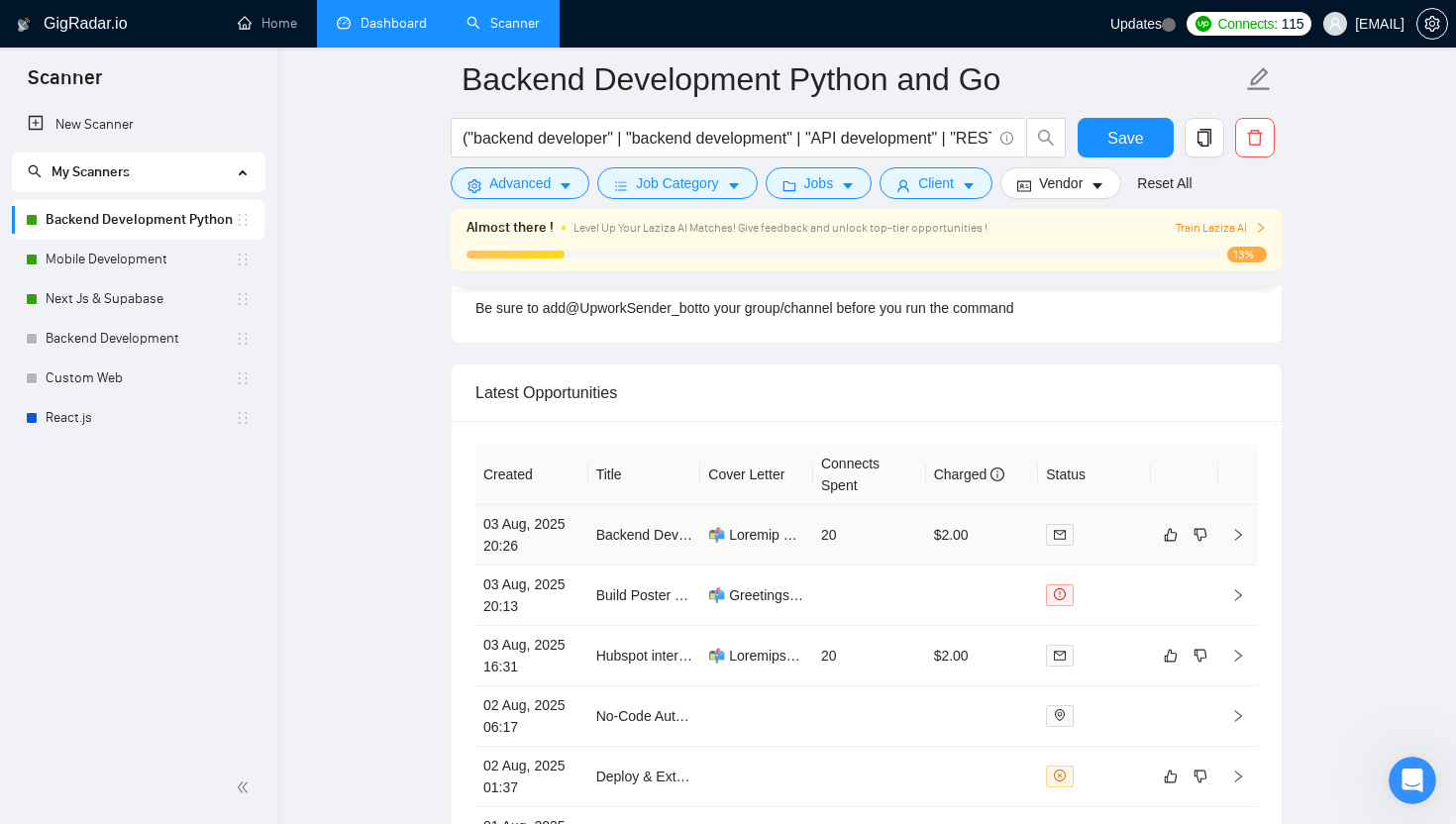 scroll, scrollTop: 5034, scrollLeft: 0, axis: vertical 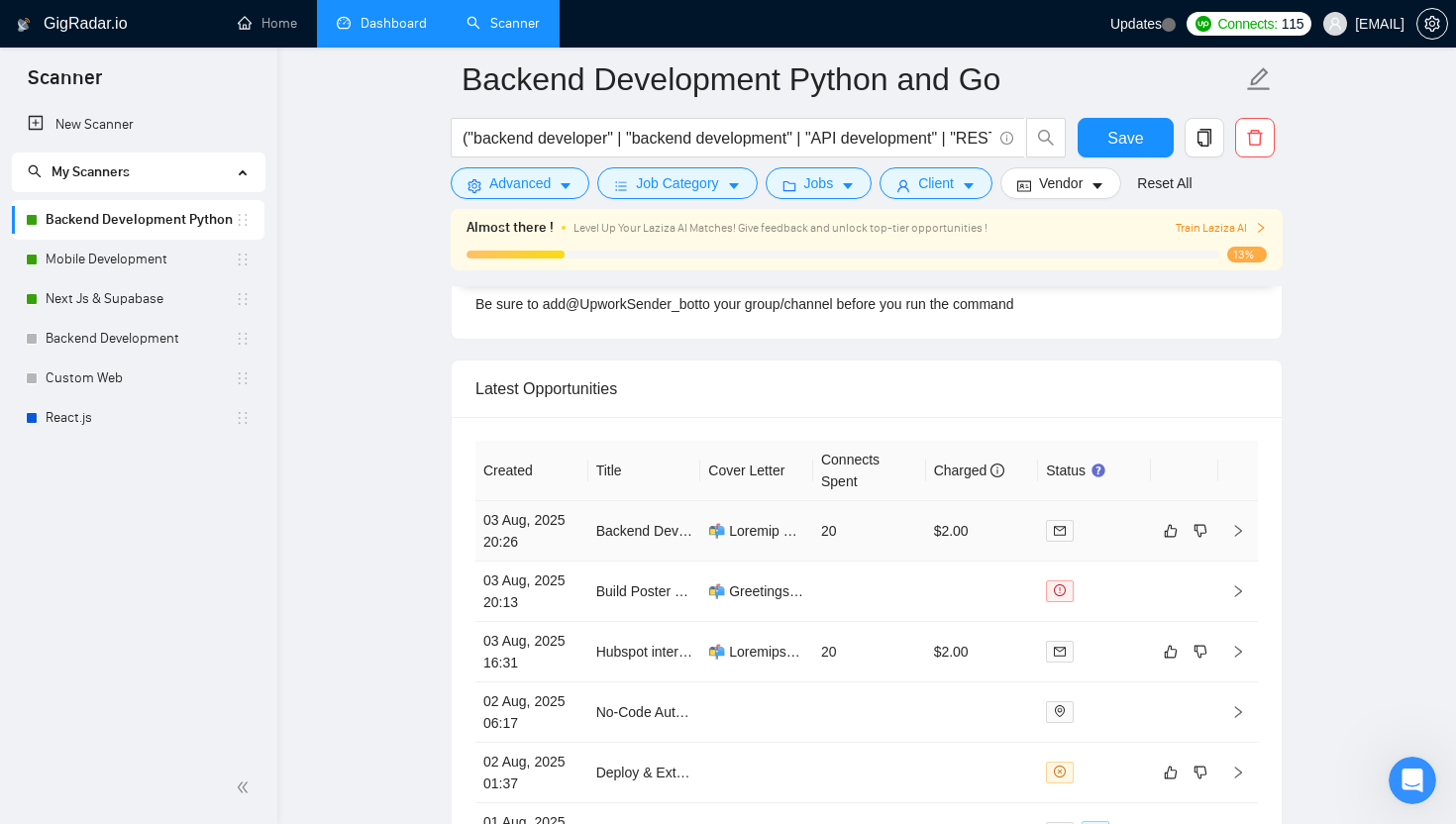 click at bounding box center [5870, 531] 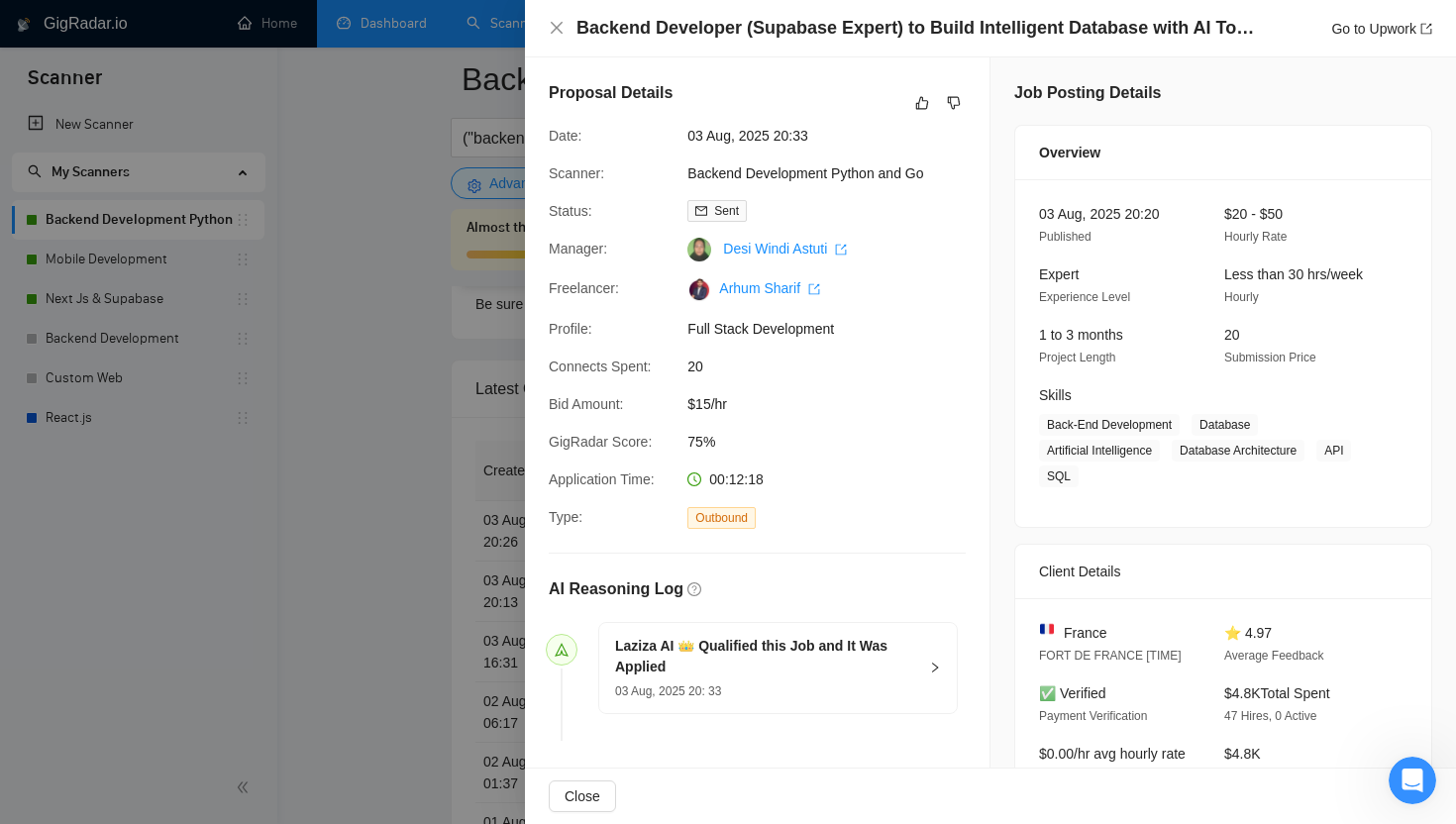 click at bounding box center (728, 412) 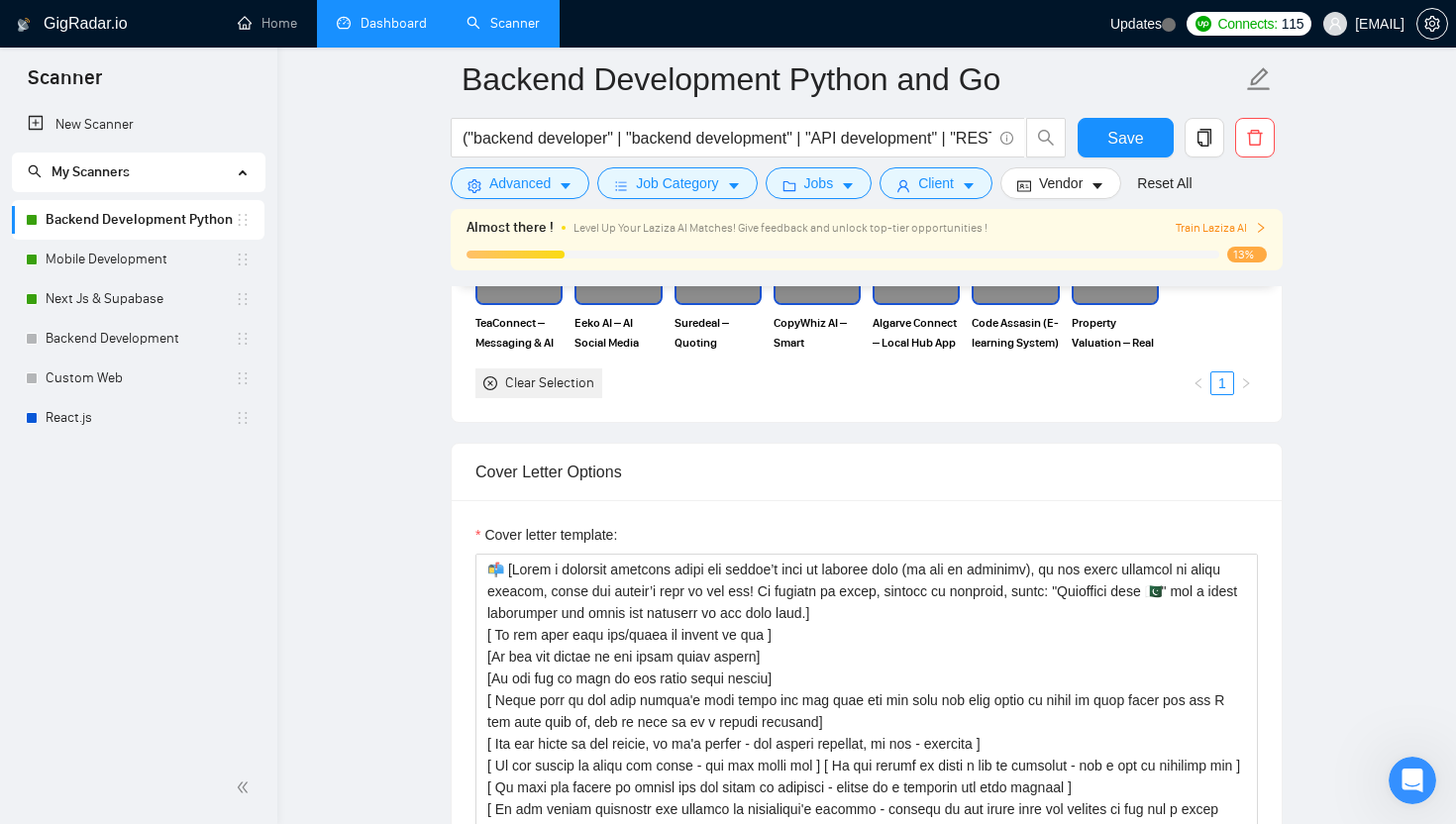 scroll, scrollTop: 2067, scrollLeft: 0, axis: vertical 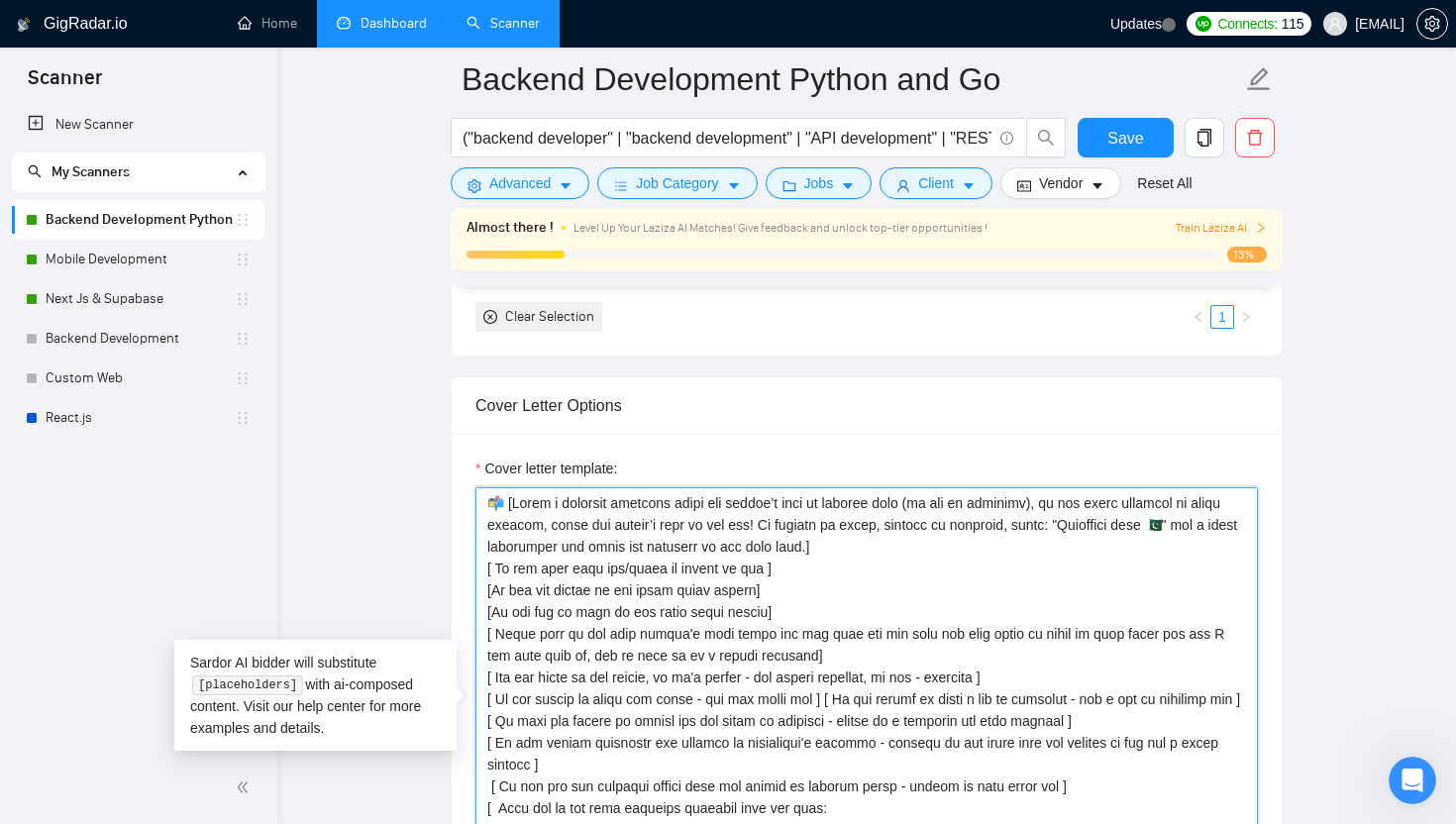 drag, startPoint x: 1072, startPoint y: 504, endPoint x: 1029, endPoint y: 517, distance: 44.922155 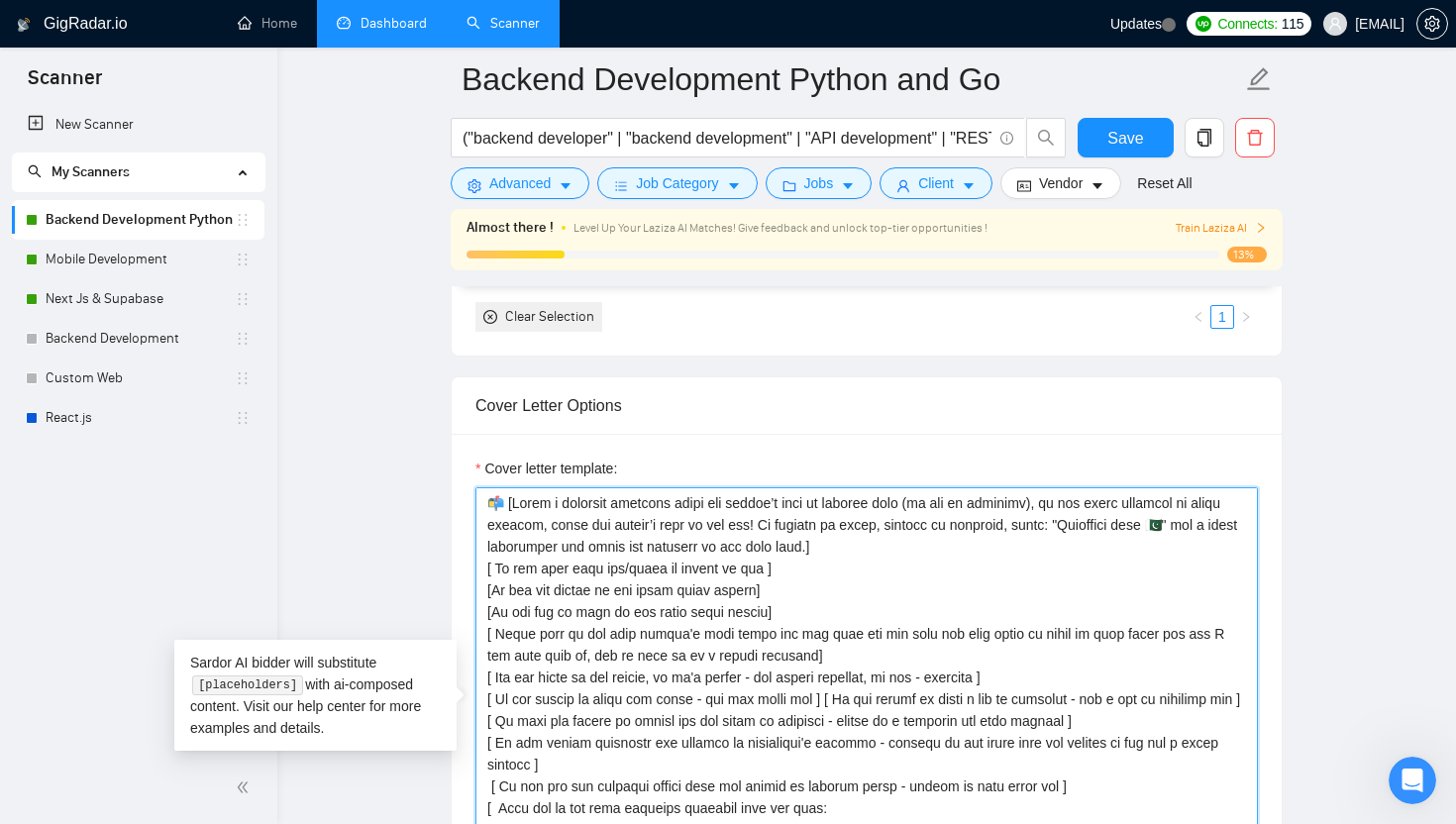 click on "Cover letter template:" at bounding box center [867, 710] 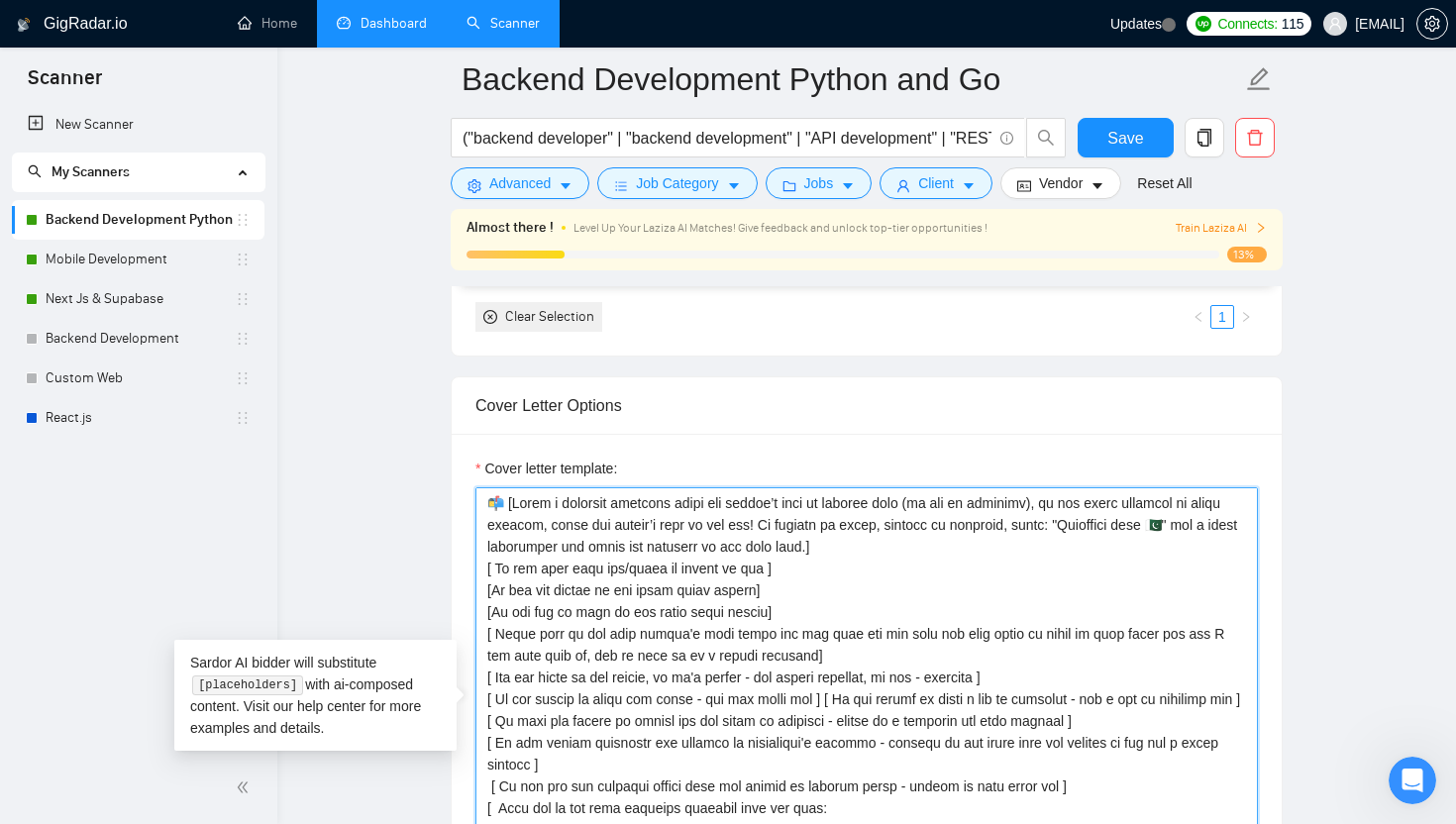 drag, startPoint x: 894, startPoint y: 544, endPoint x: 496, endPoint y: 494, distance: 401.12841 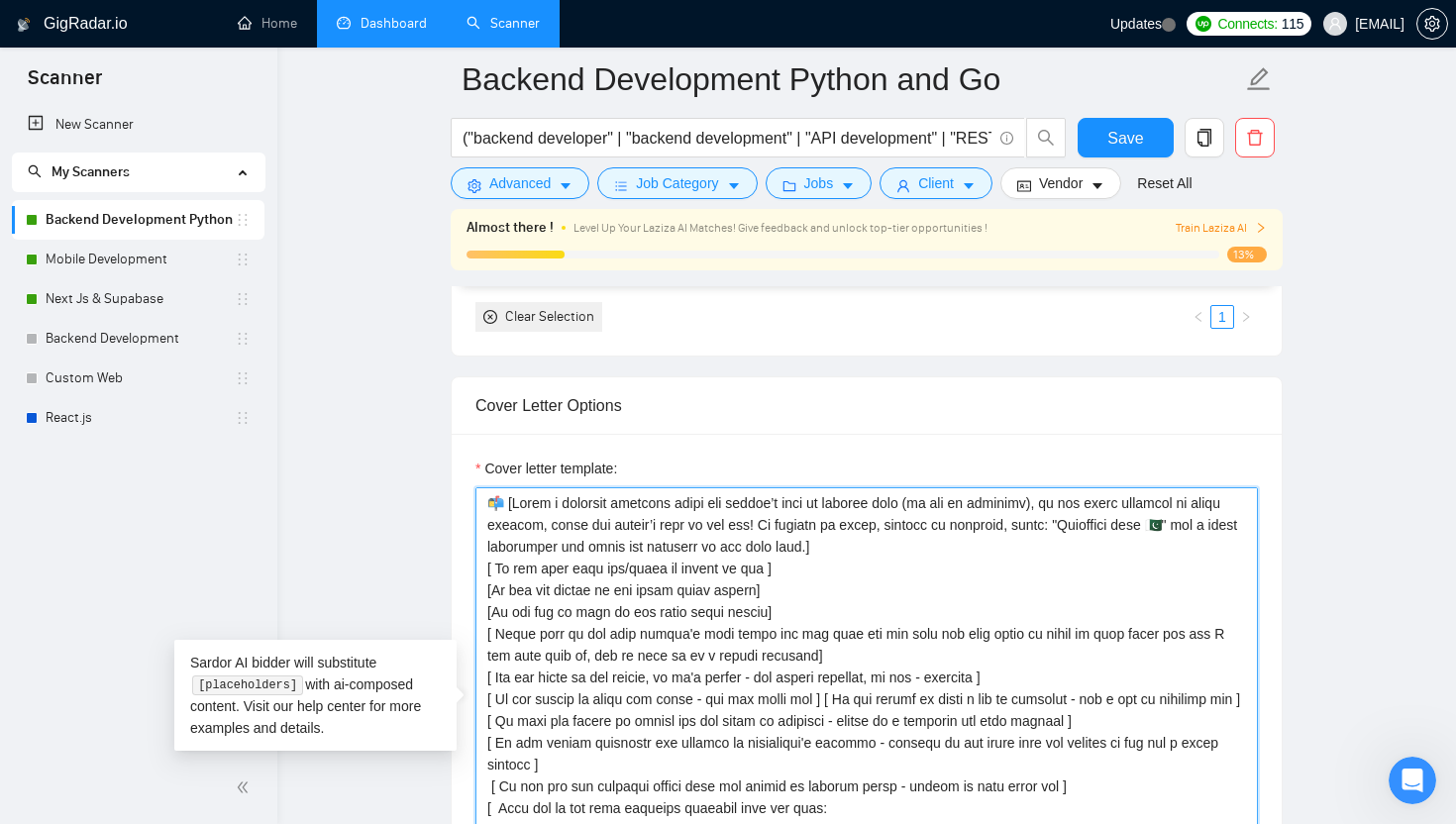 click on "Cover letter template:" at bounding box center (867, 710) 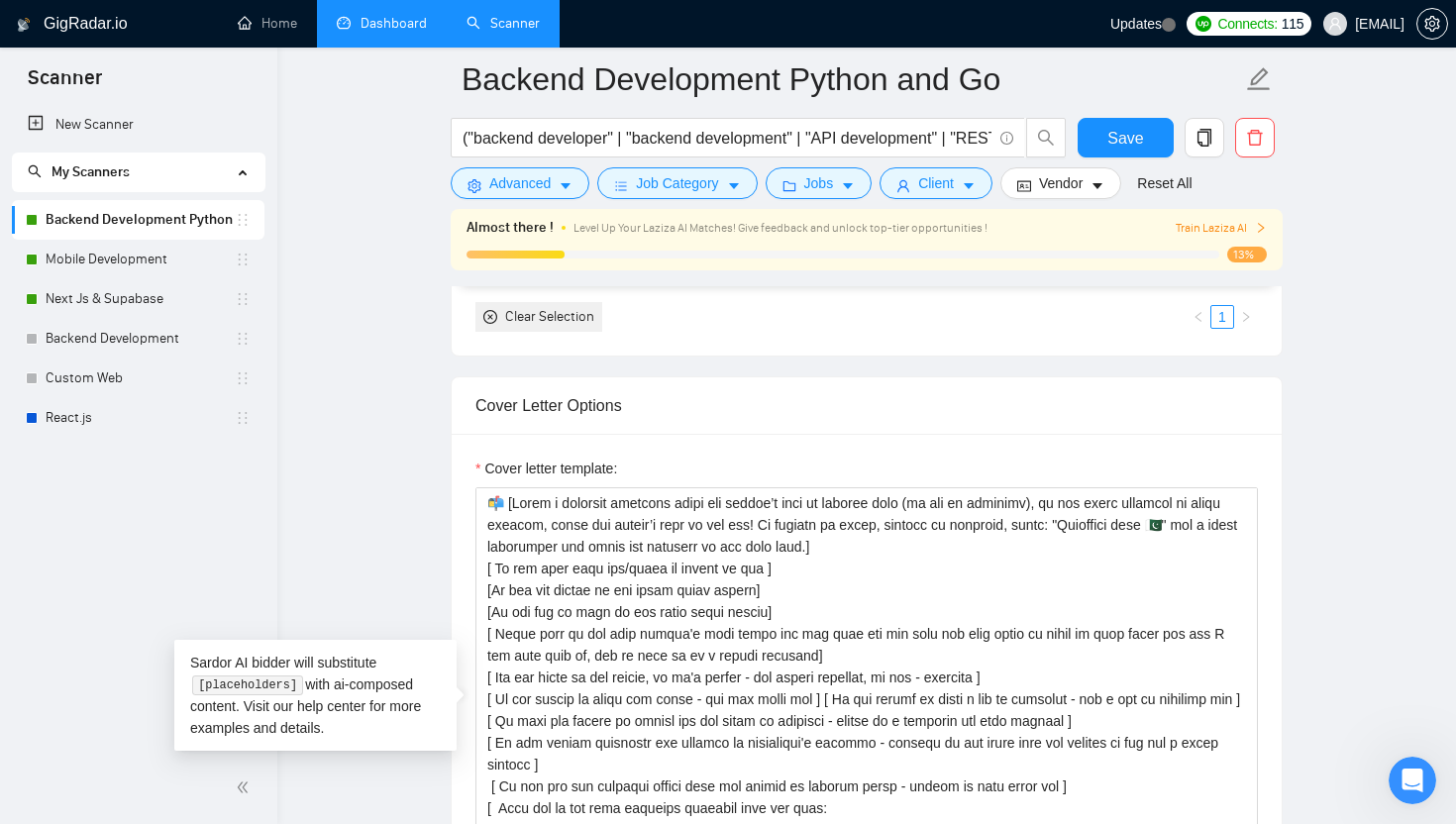 click on "Backend Development Python and Go ("backend developer" | "backend development" | "API development" | "REST API" | "SaaS platform") (python | node | golang | typescript) Save Advanced   Job Category   Jobs   Client   Vendor   Reset All Almost there ! Level Up Your Laziza AI Matches! Give feedback and unlock top-tier opportunities ! Train Laziza AI 13% Preview Results Insights NEW Alerts Auto Bidder Auto Bidding Enabled Auto Bidding Enabled: ON Auto Bidder Schedule Auto Bidding Type: Automated (recommended) Semi-automated Auto Bidding Schedule: 24/7 Custom Custom Auto Bidder Schedule Repeat every week on Monday Tuesday Wednesday Thursday Friday Saturday Sunday Active Hours ( Asia/Karachi ): From: To: ( 24  hours) Asia/Karachi Auto Bidding Type Select your bidding algorithm: Choose the algorithm for you bidding. The price per proposal does not include your connects expenditure. Template Bidder Works great for narrow segments and short cover letters that don't change. 0.50  credits / proposal Sardor AI 🤖 1.00" at bounding box center (867, 1075) 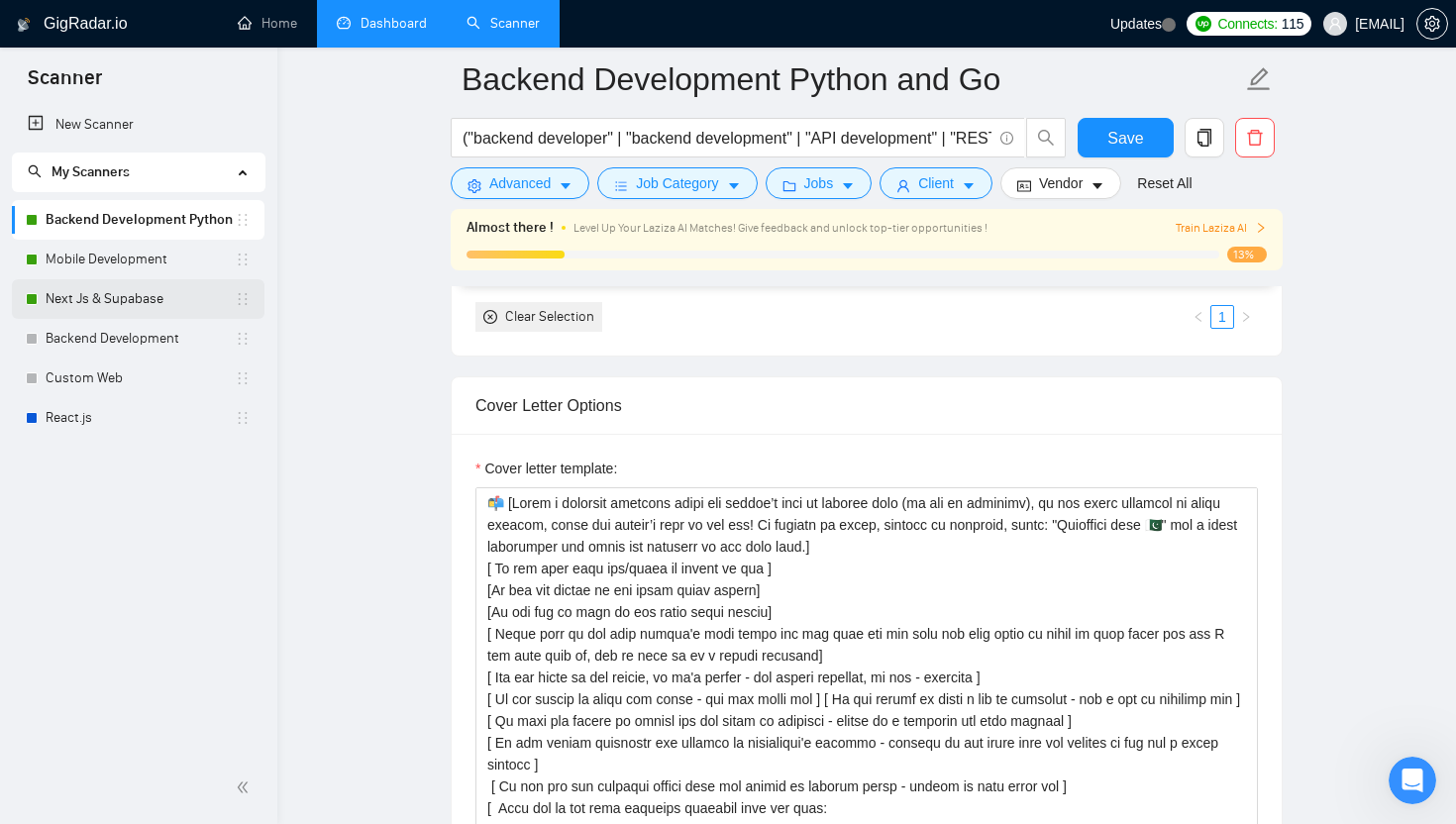 click on "Next Js & Supabase" at bounding box center [140, 299] 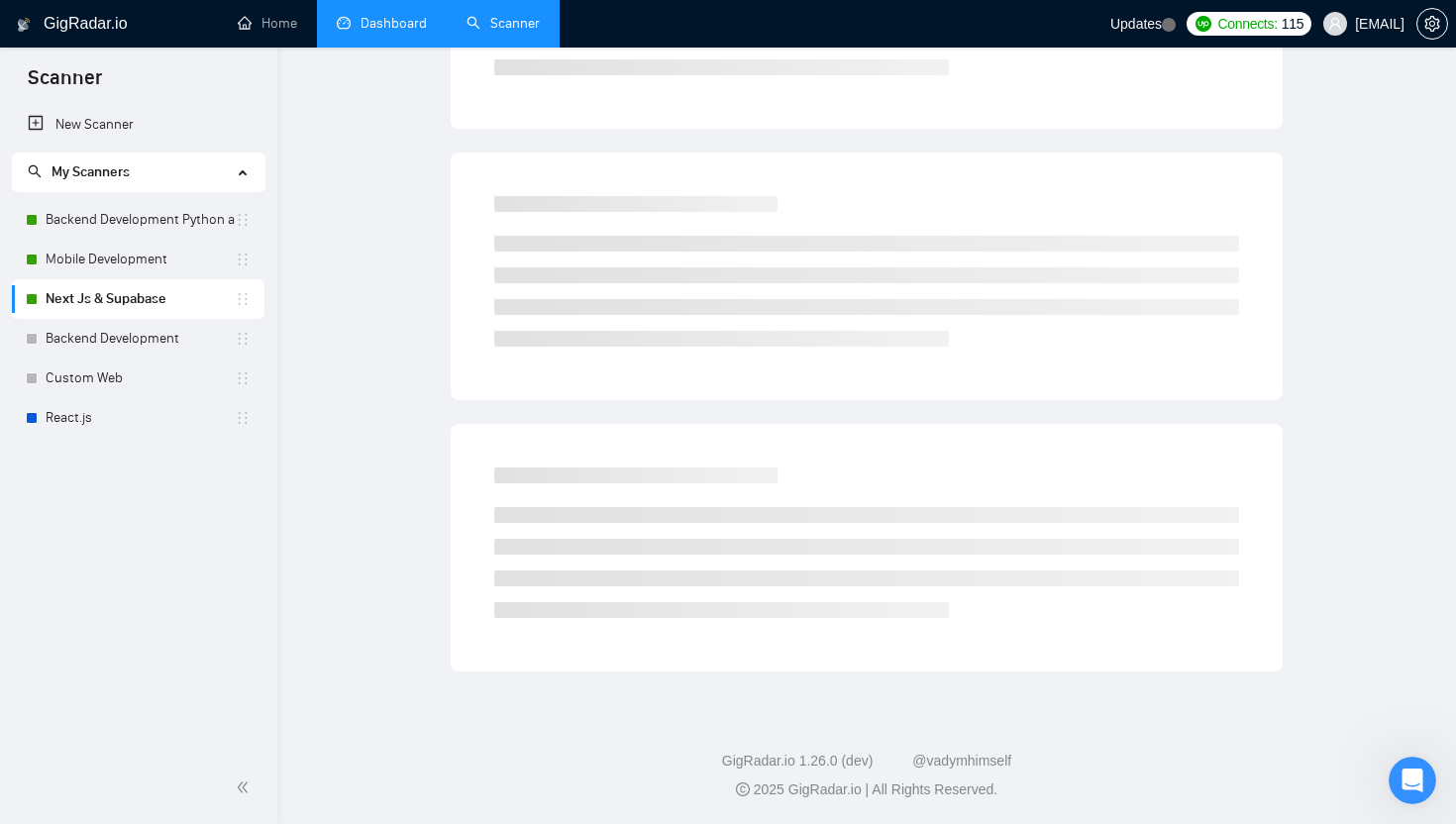scroll, scrollTop: 0, scrollLeft: 0, axis: both 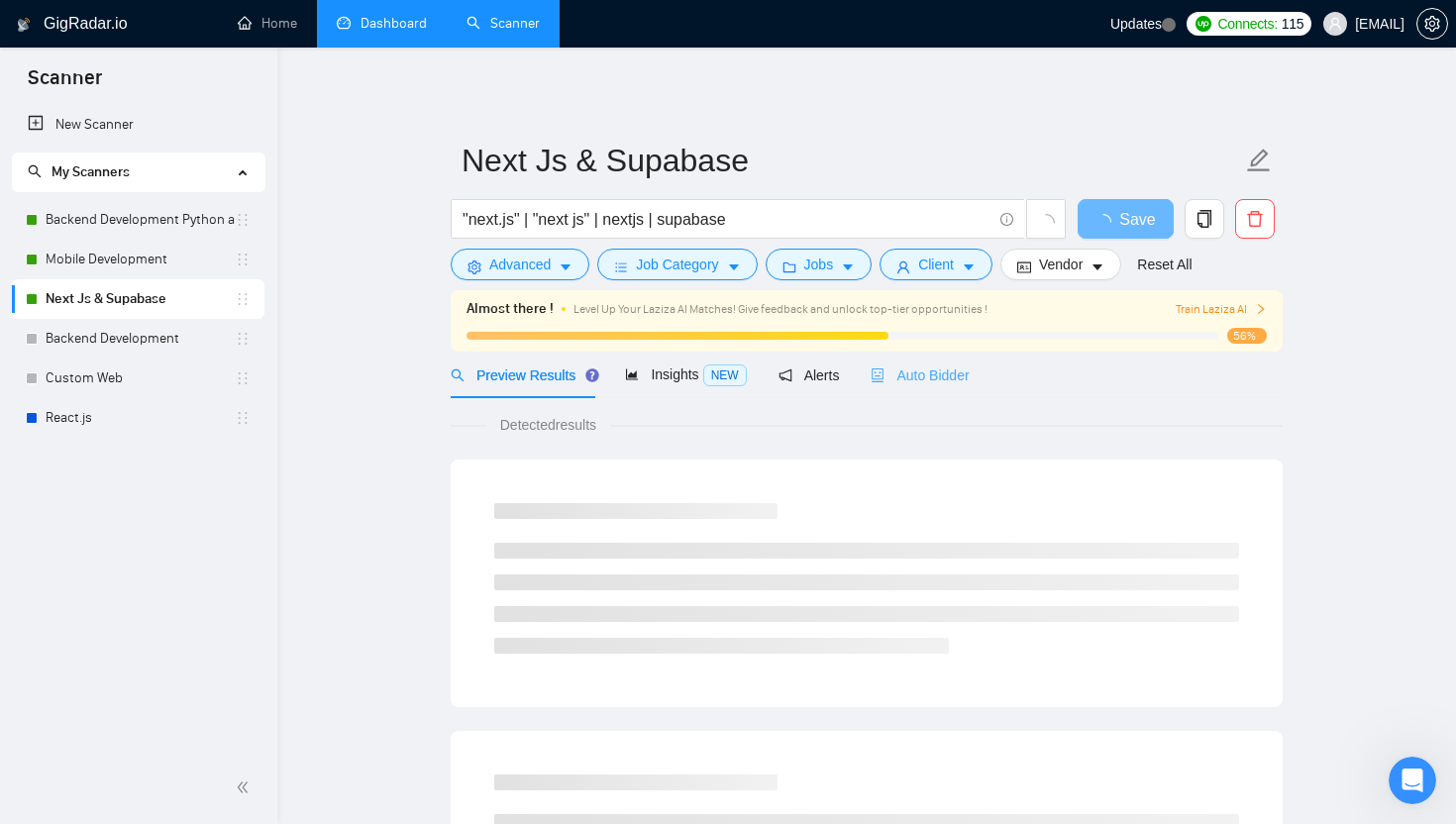 click on "Auto Bidder" at bounding box center [919, 374] 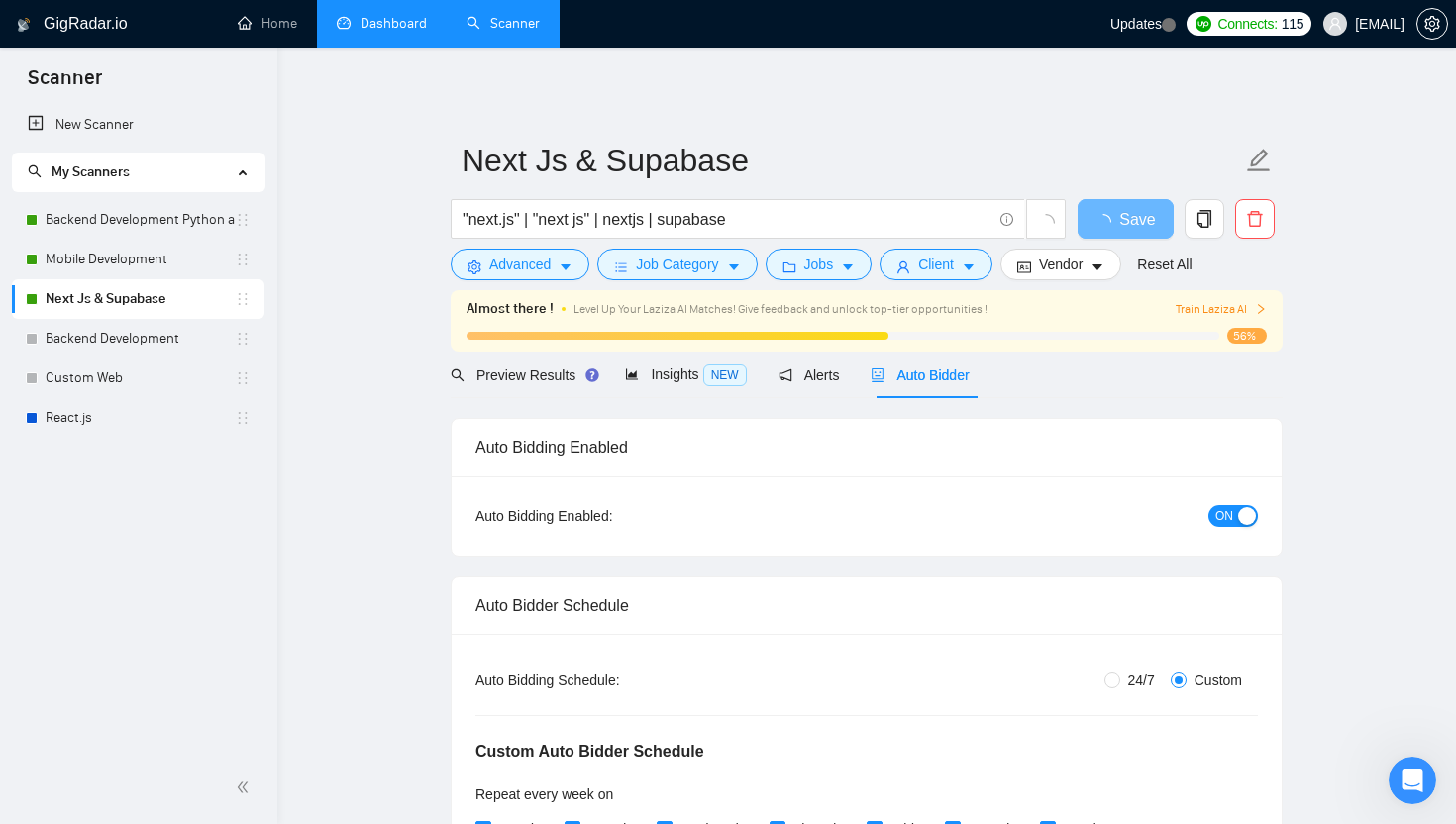 type 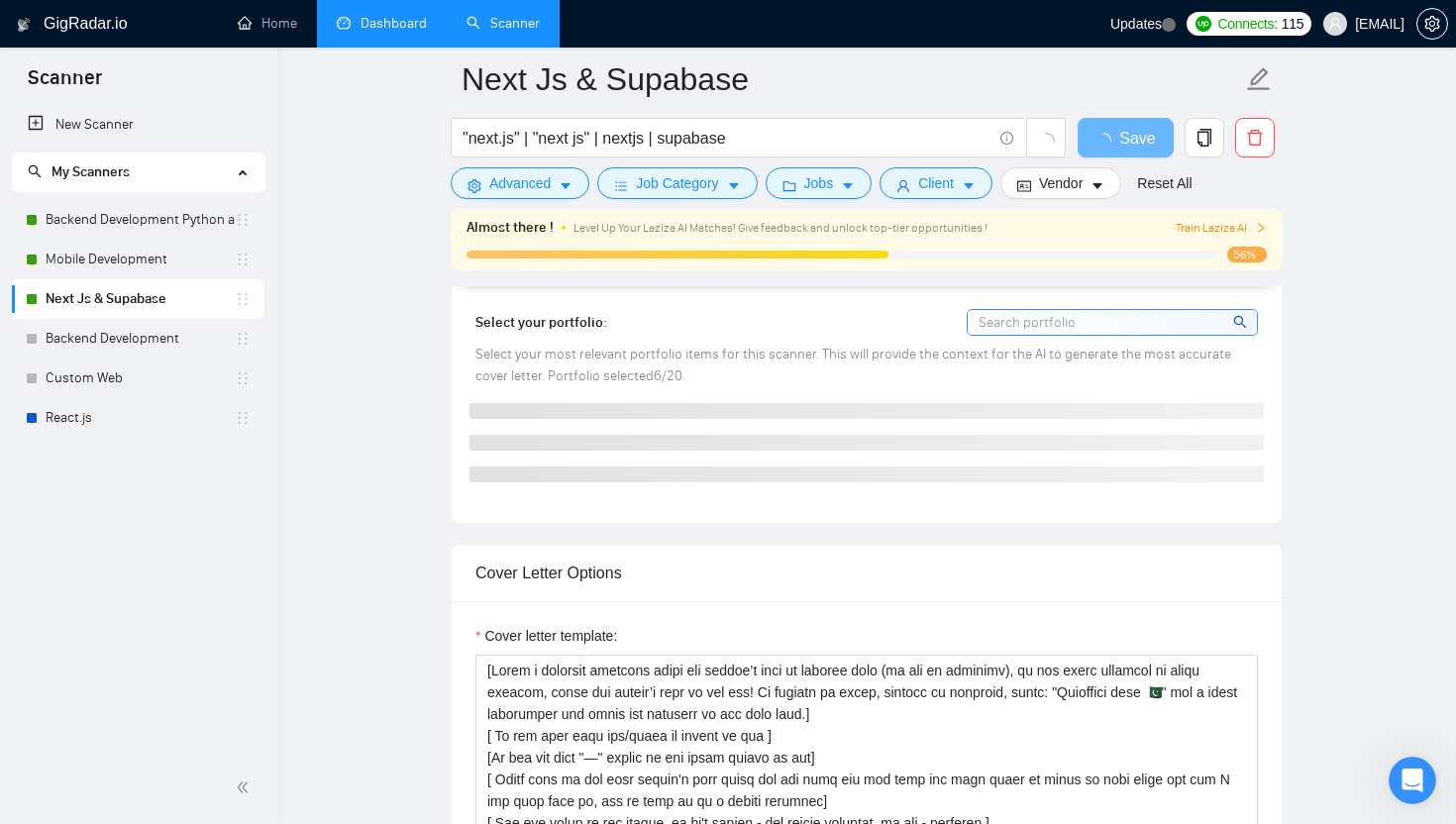 scroll, scrollTop: 2266, scrollLeft: 0, axis: vertical 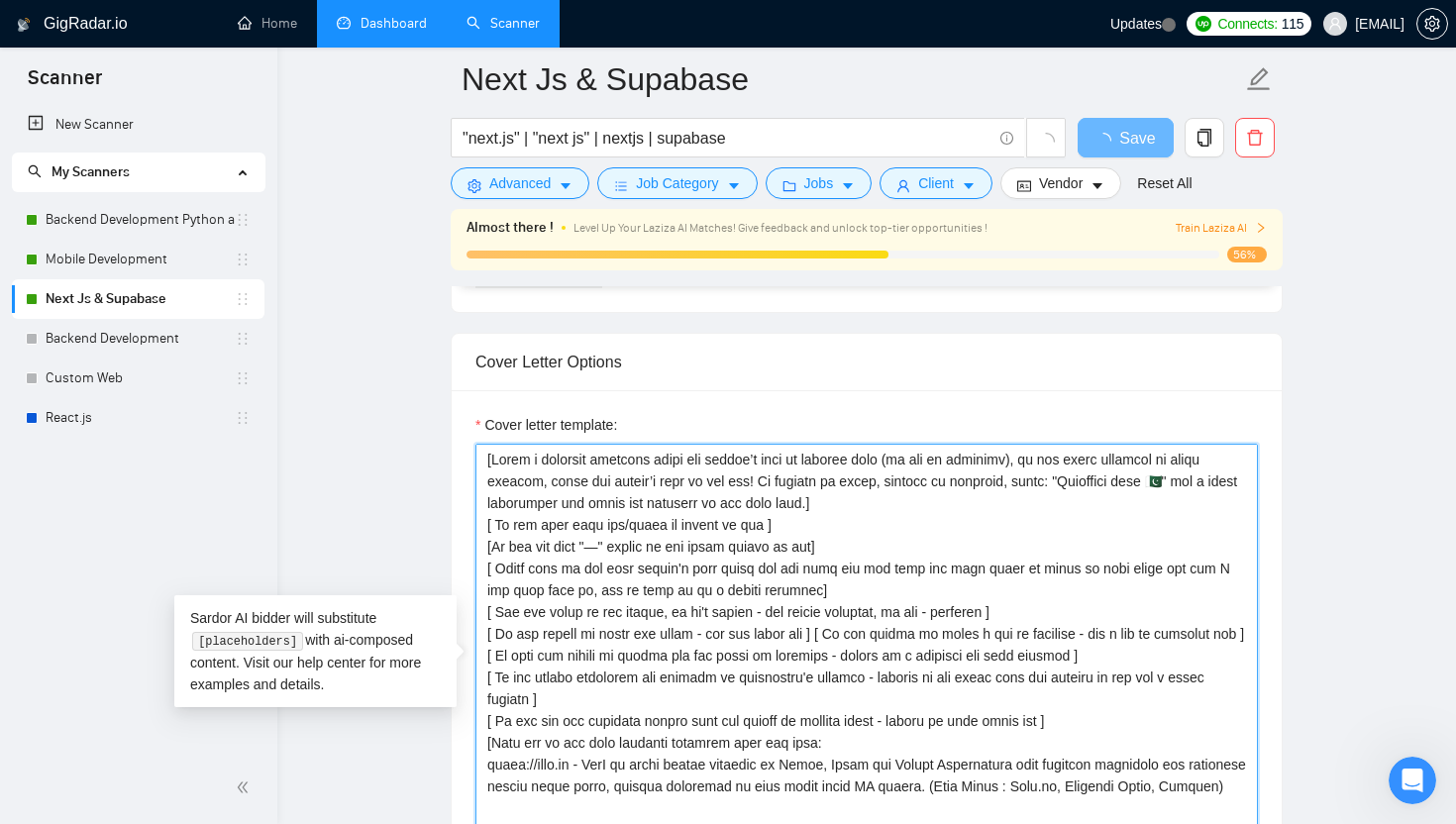 drag, startPoint x: 884, startPoint y: 502, endPoint x: 476, endPoint y: 463, distance: 409.8597 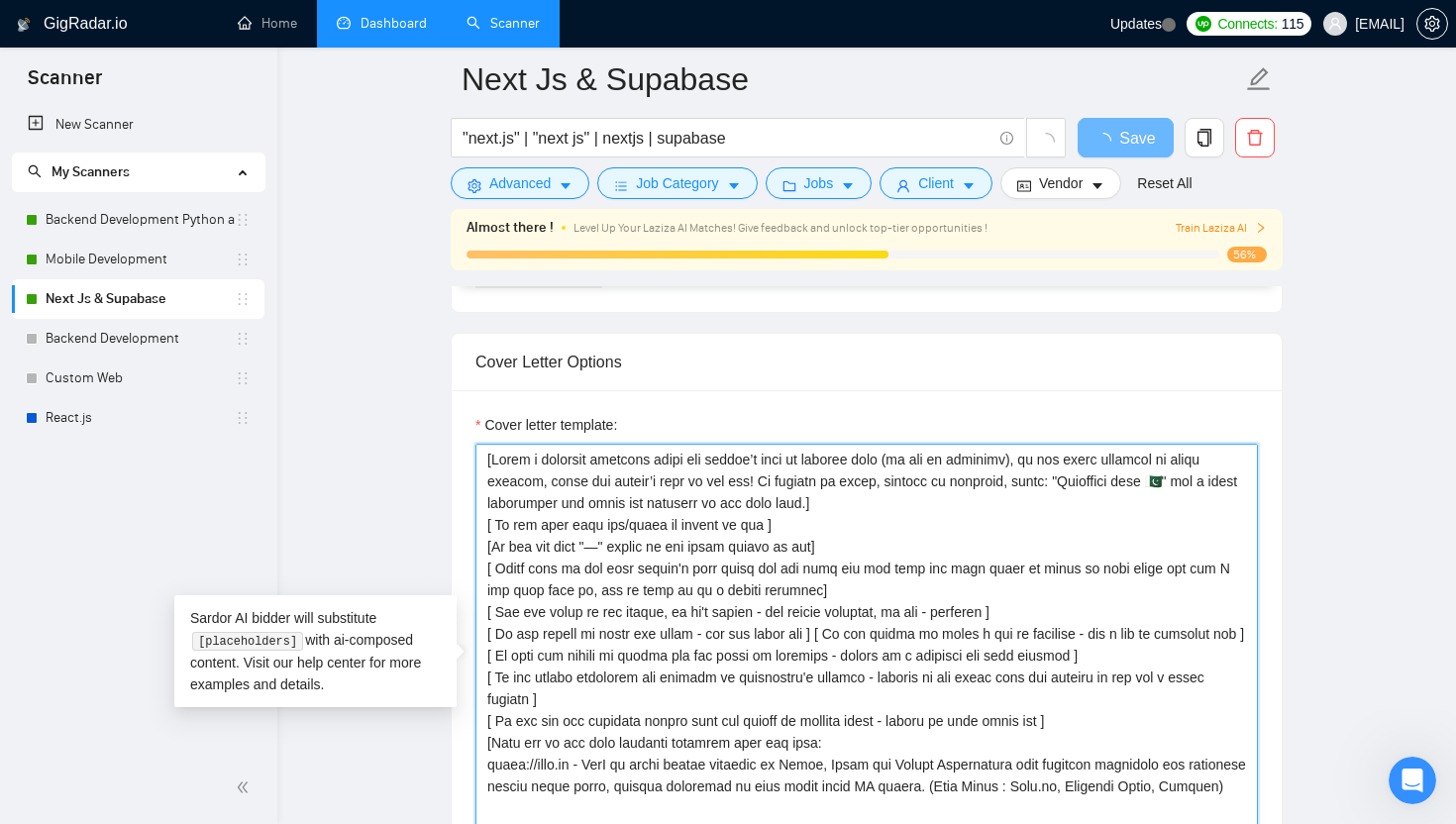 click on "Cover letter template:" at bounding box center (867, 667) 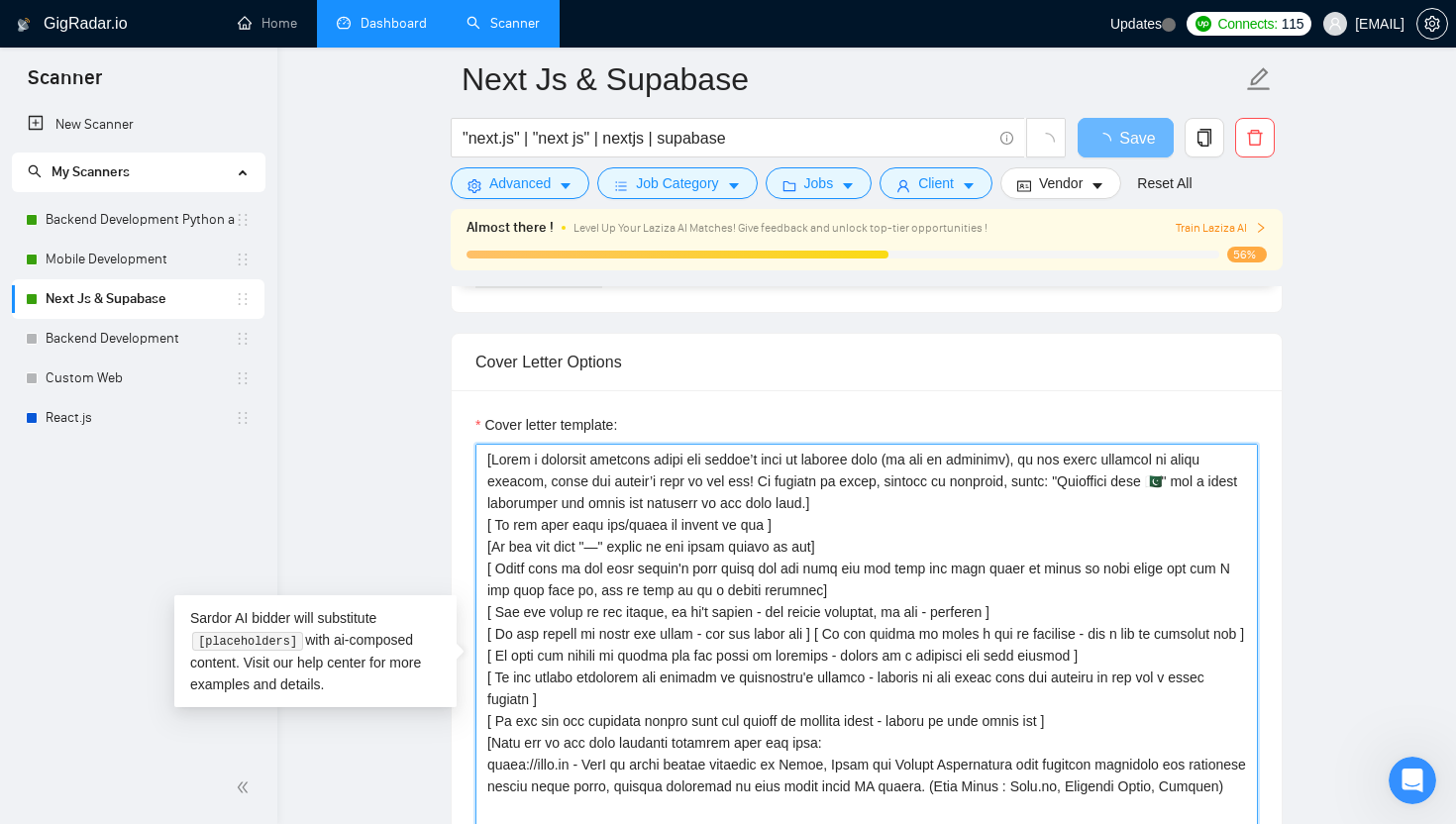 paste 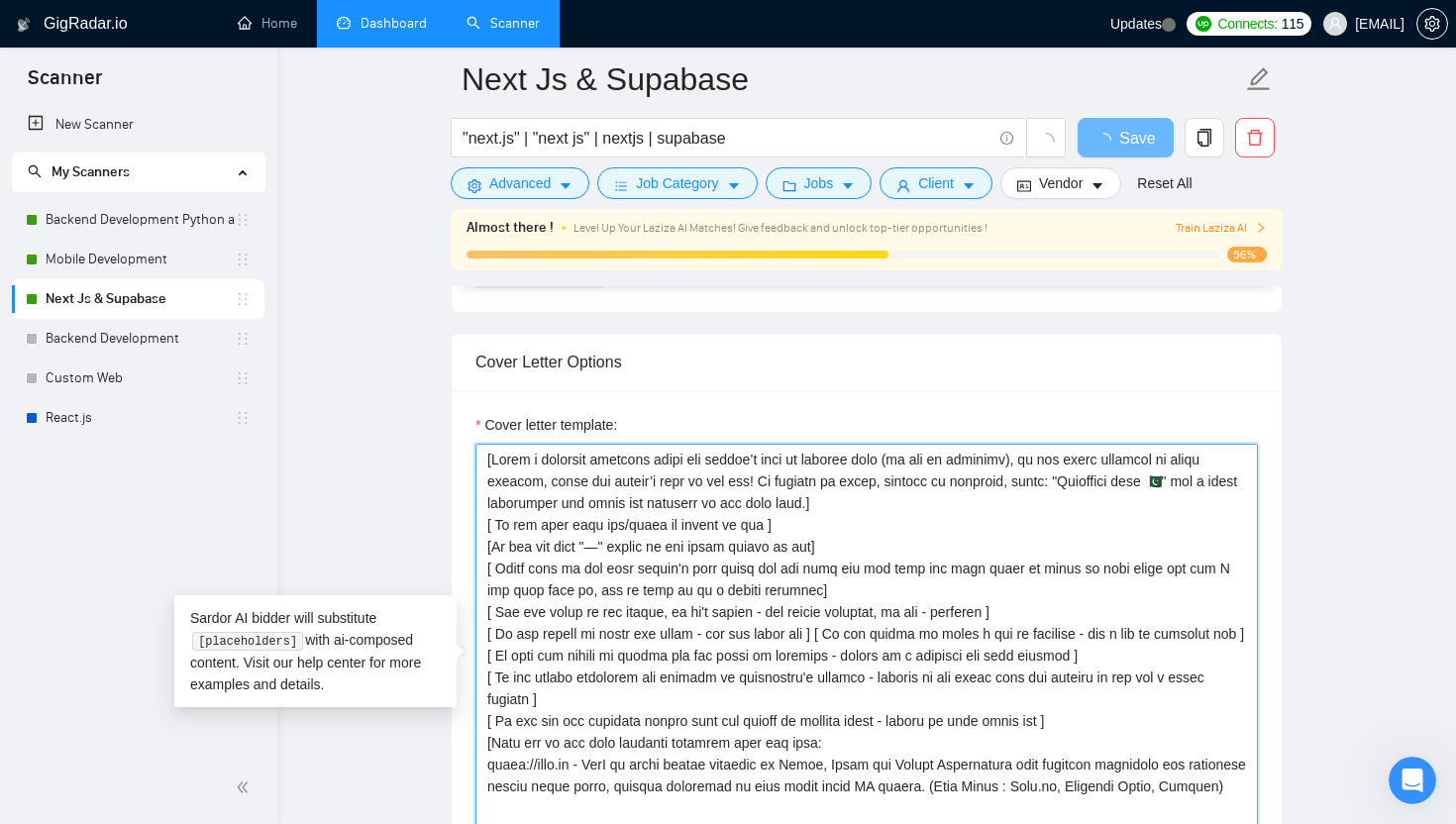 click on "Cover letter template:" at bounding box center [867, 667] 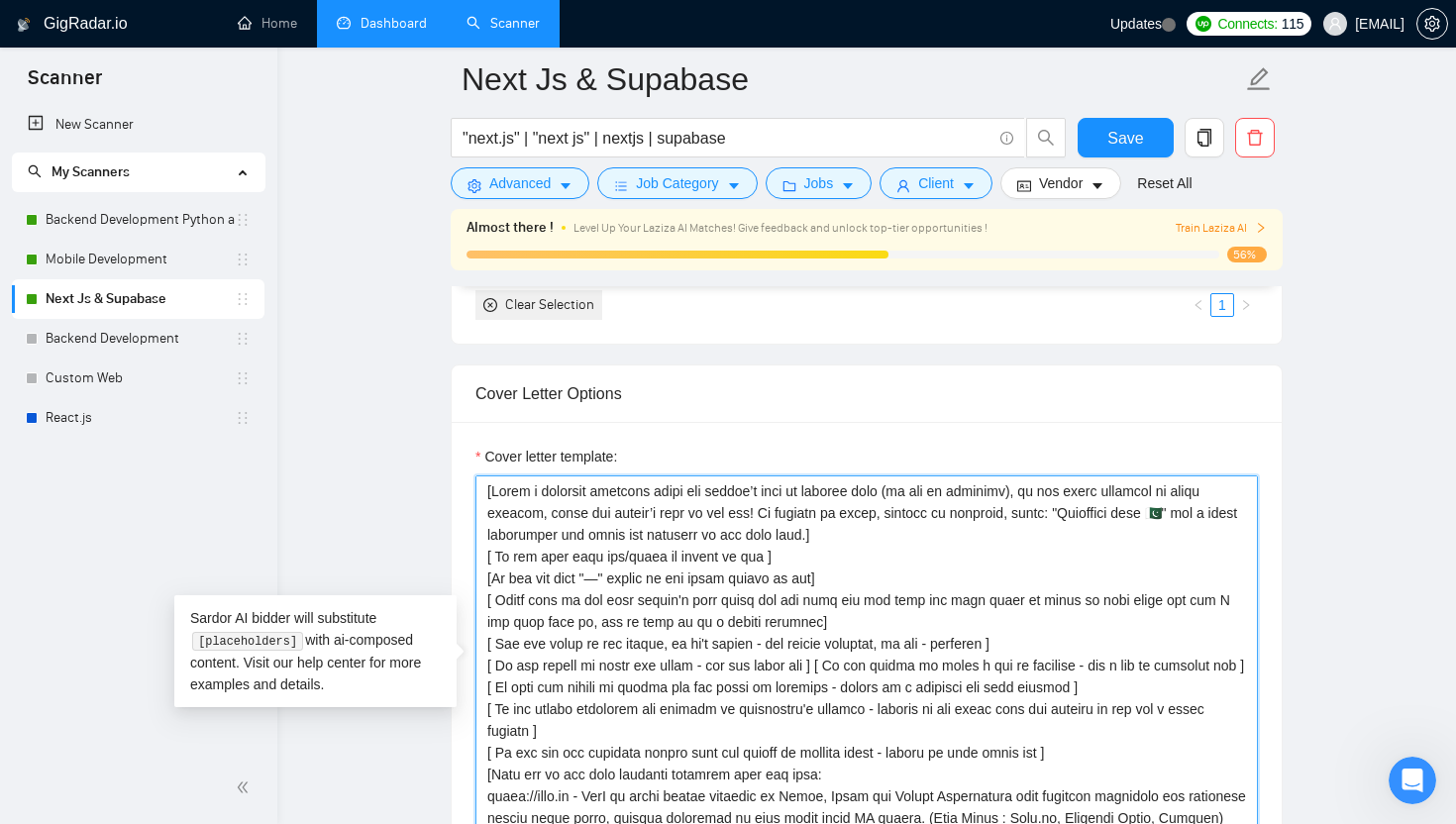 drag, startPoint x: 921, startPoint y: 572, endPoint x: 503, endPoint y: 509, distance: 422.7209 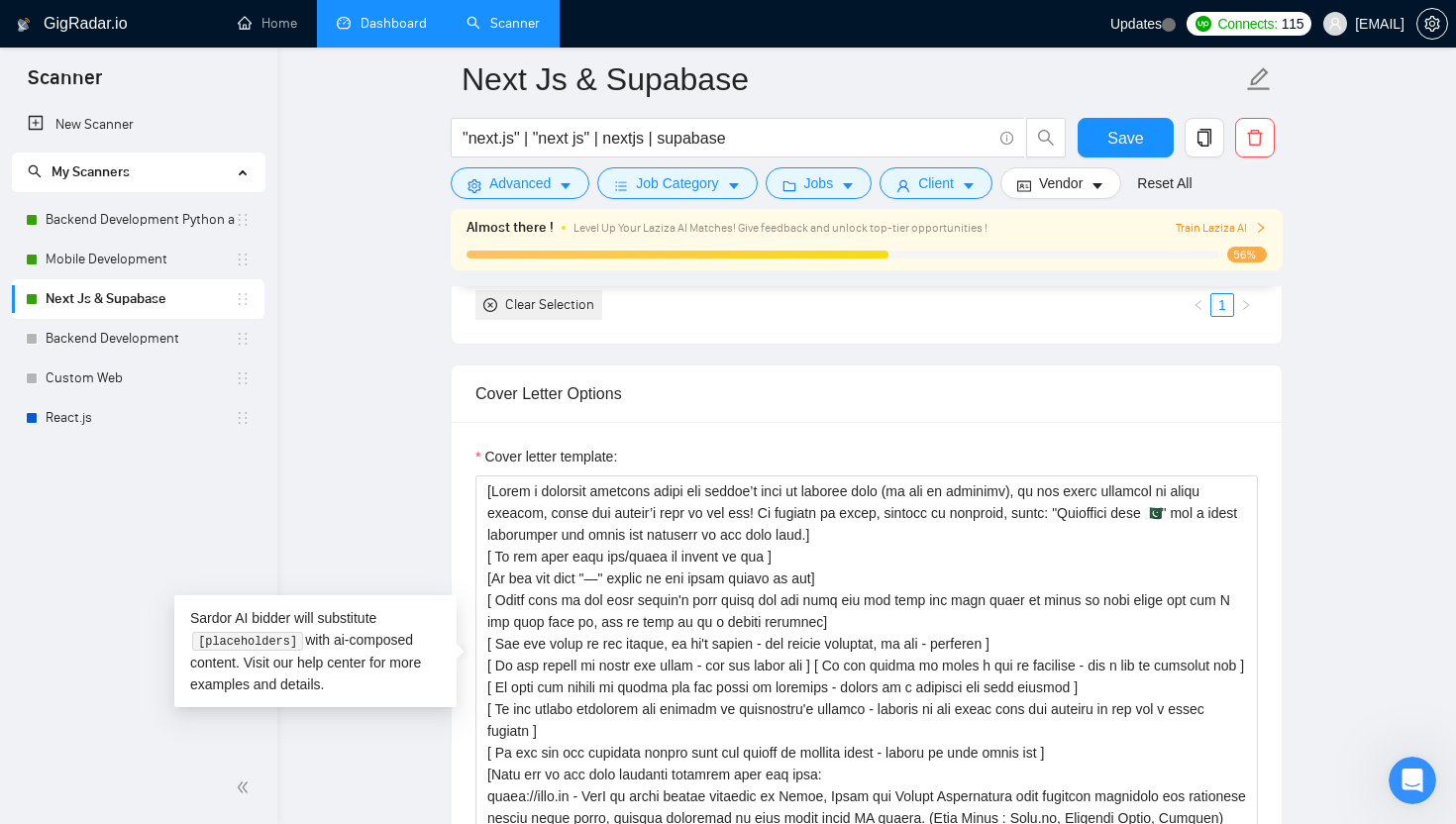click on "Cover letter template:" at bounding box center [867, 695] 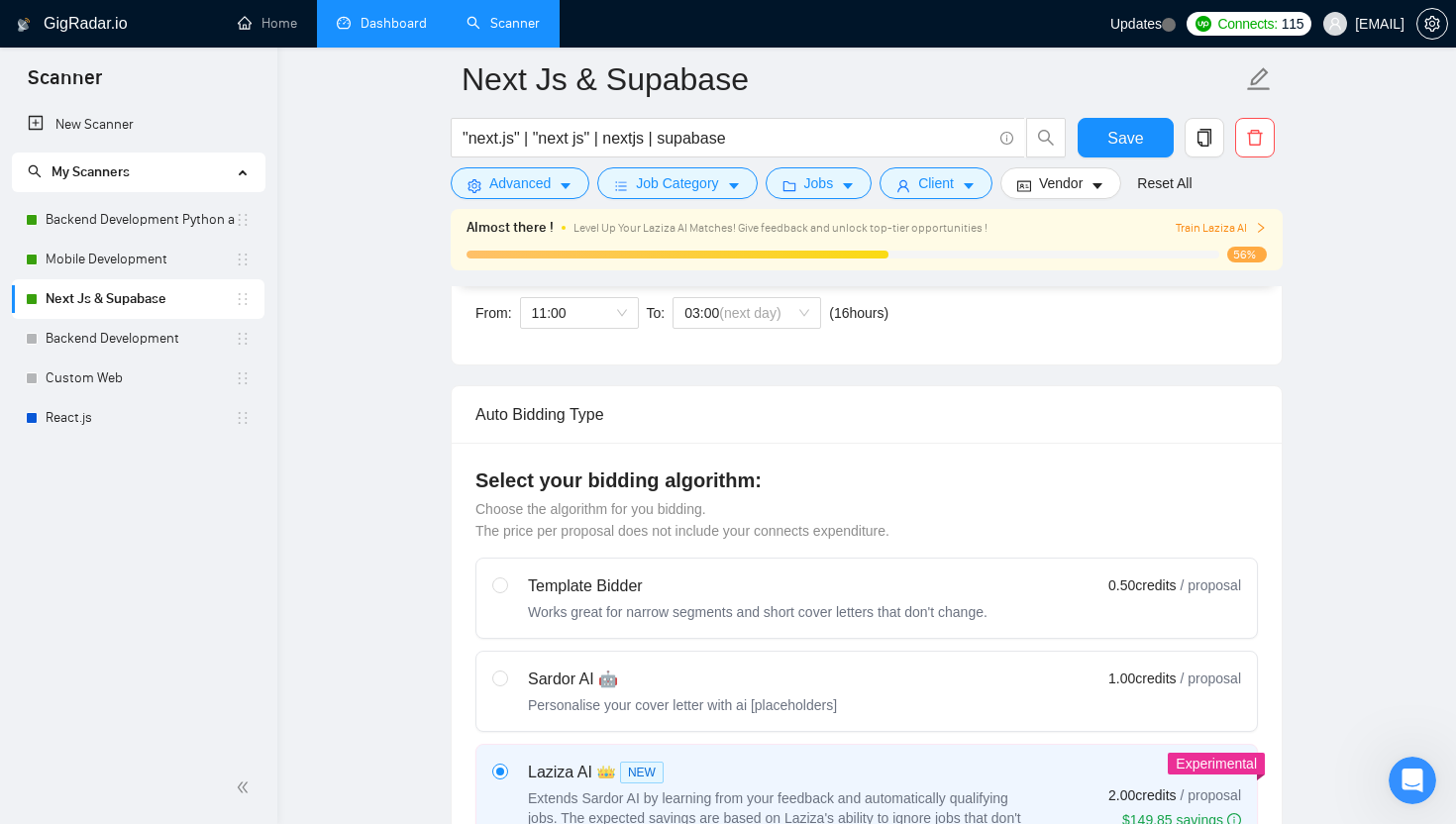 scroll, scrollTop: 387, scrollLeft: 0, axis: vertical 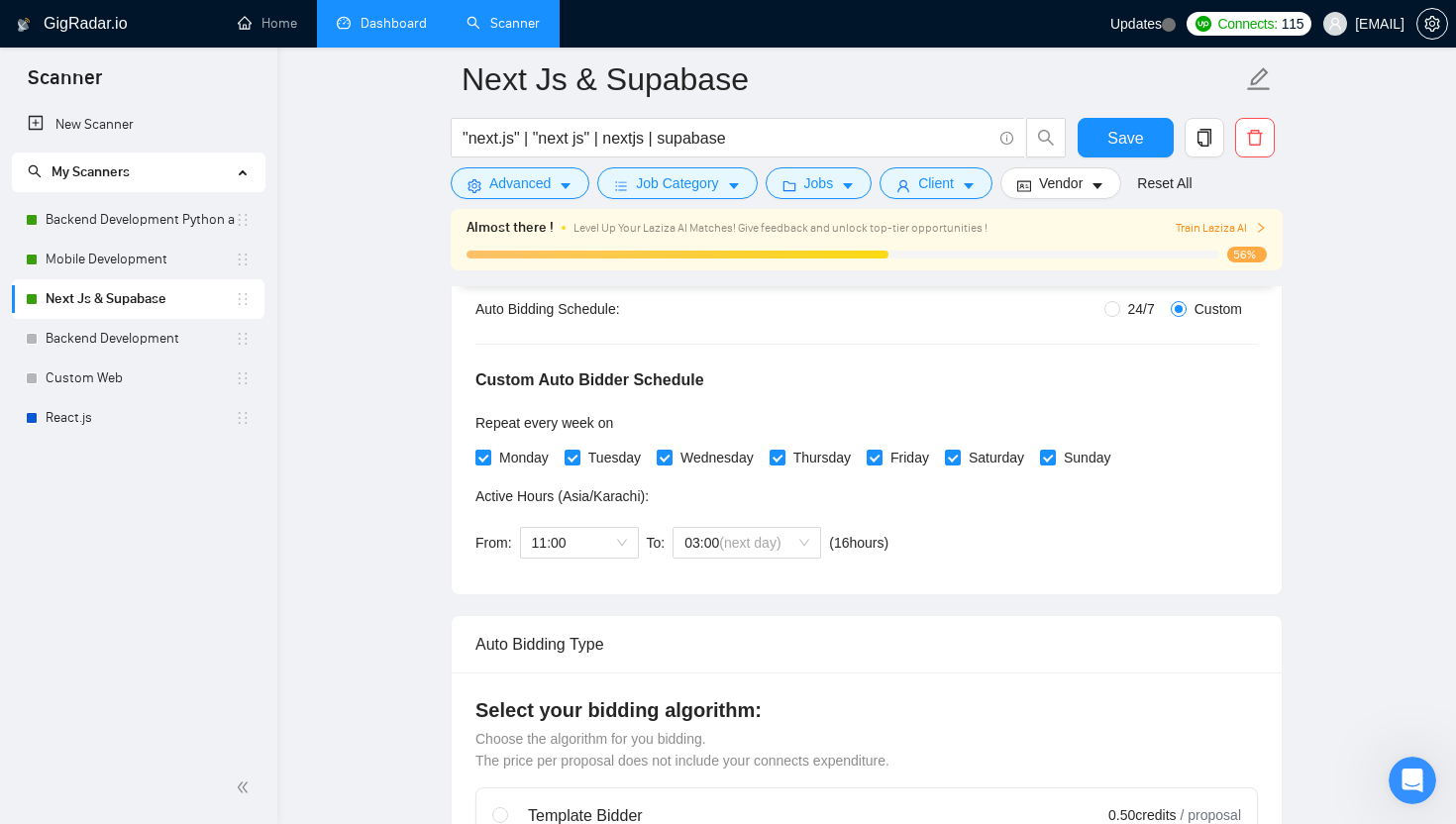 click on "Dashboard" at bounding box center [381, 23] 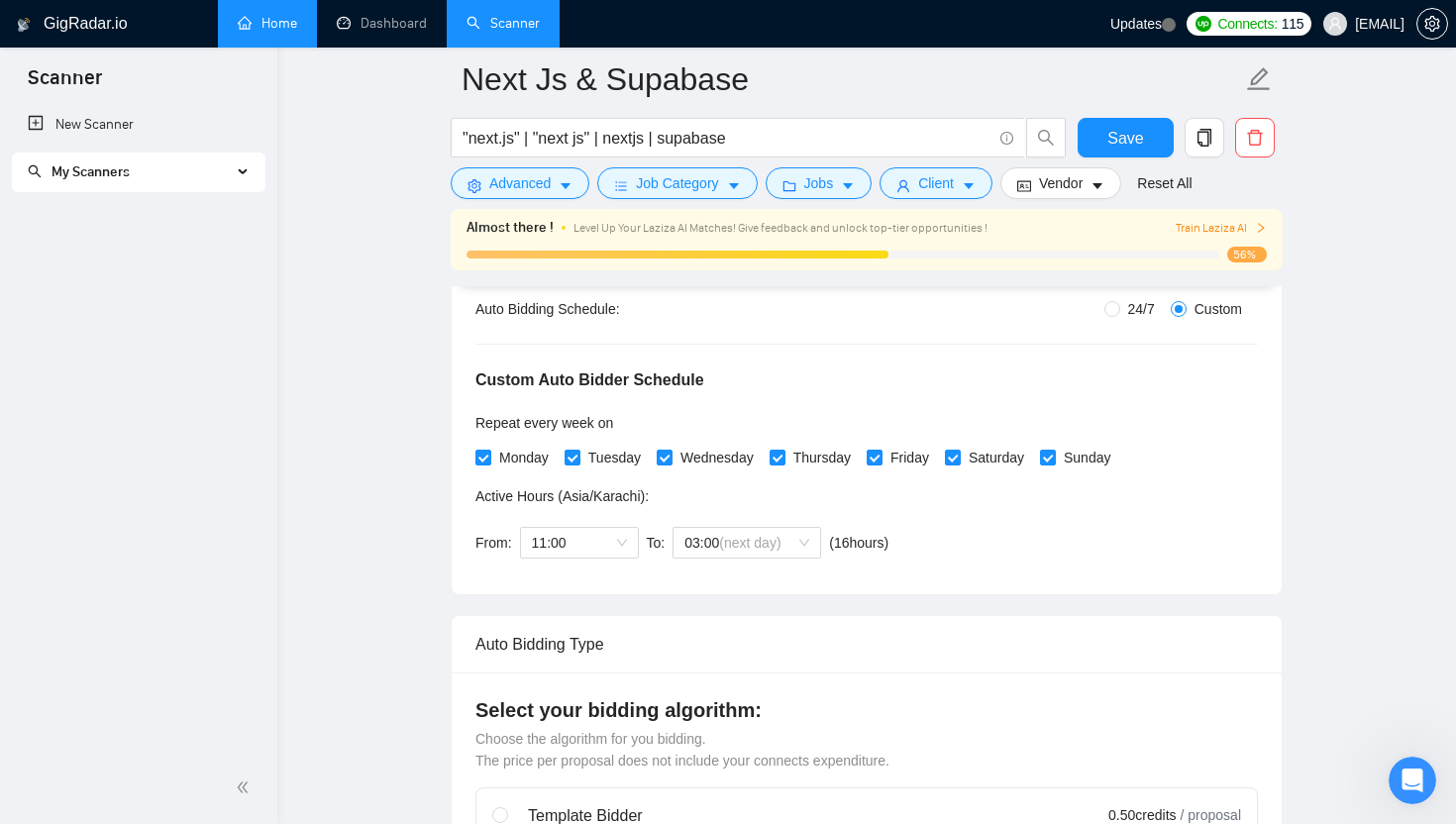 click on "Home" at bounding box center (267, 23) 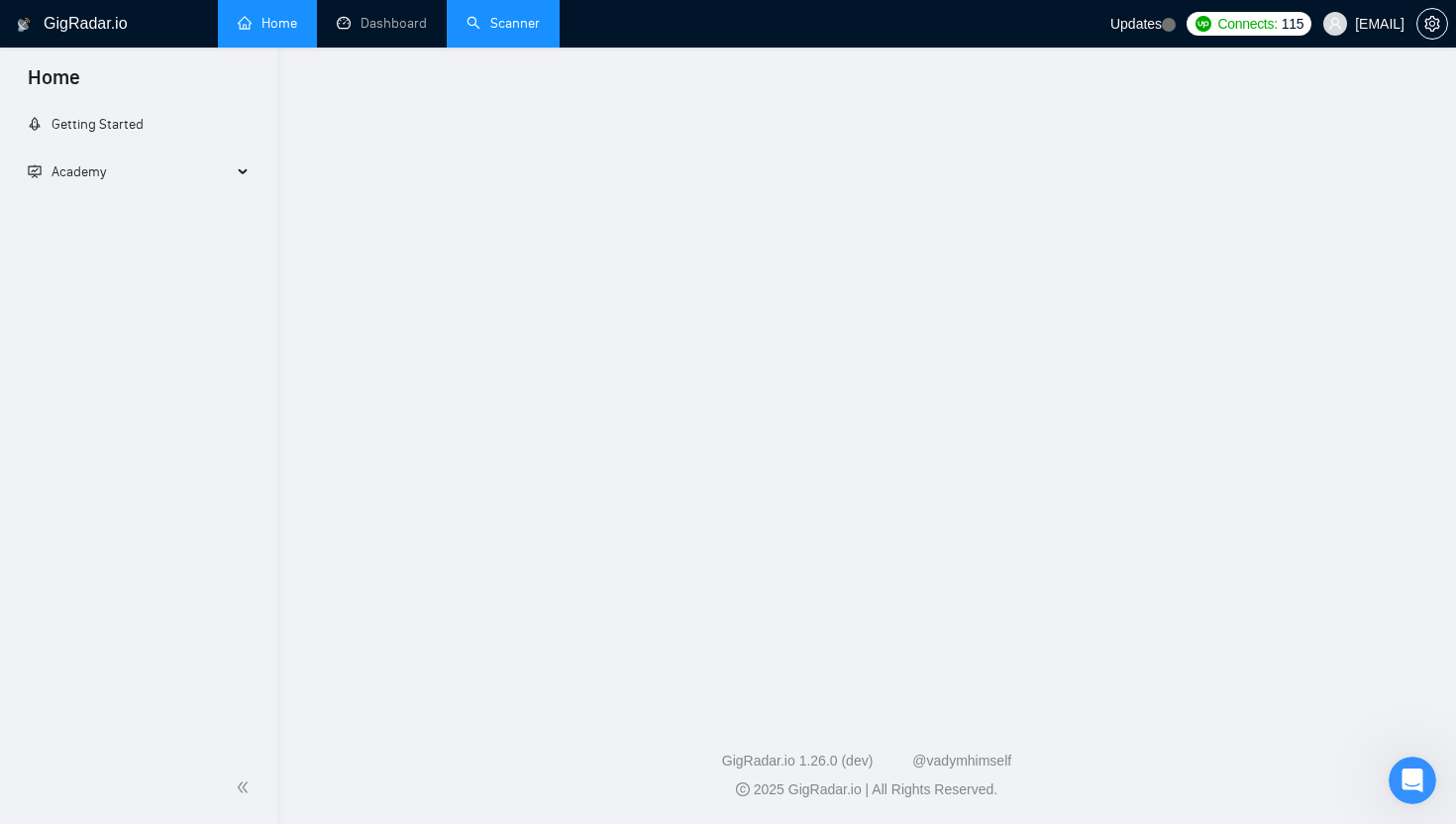 scroll, scrollTop: 0, scrollLeft: 0, axis: both 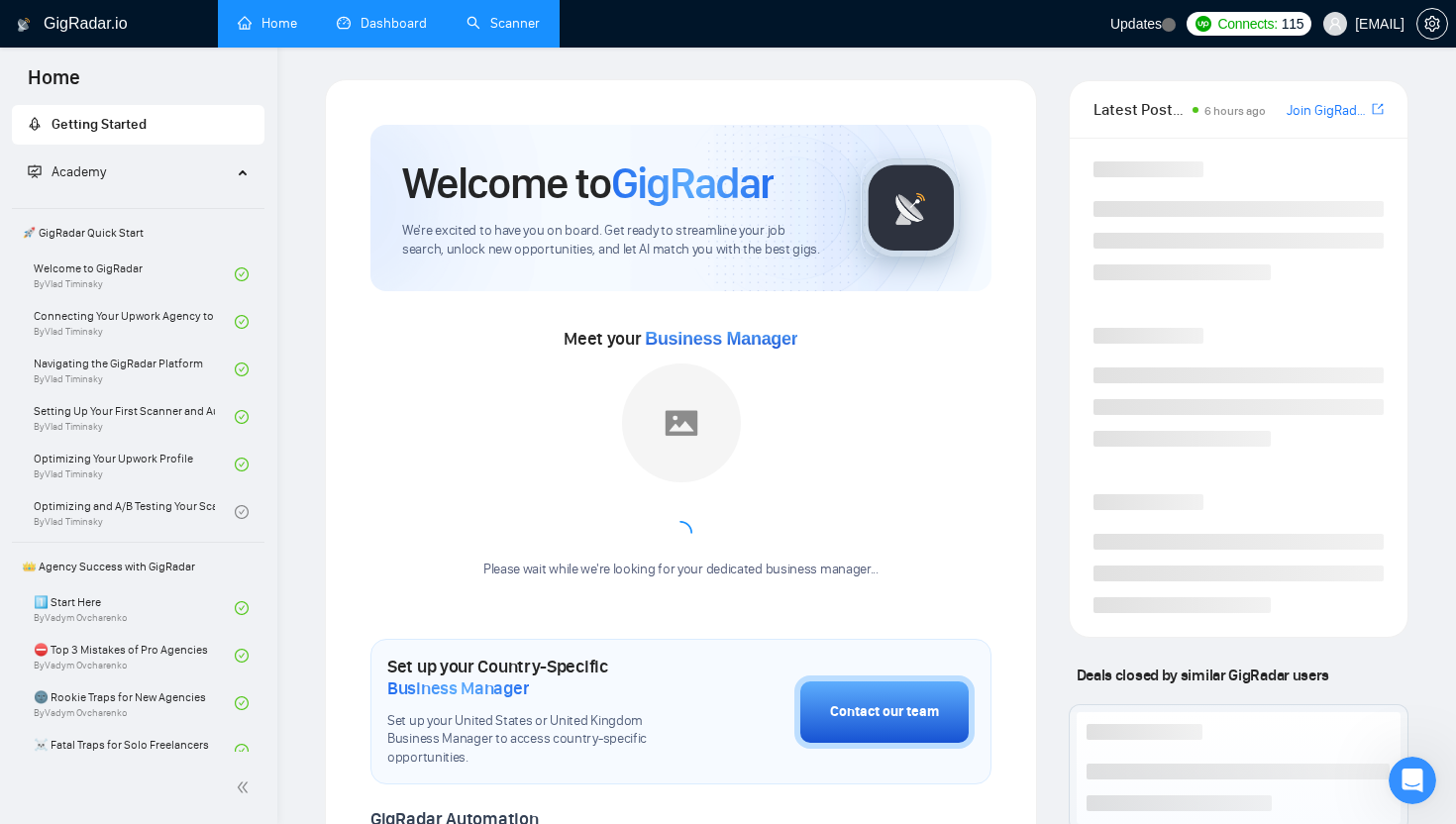 click on "Dashboard" at bounding box center [381, 23] 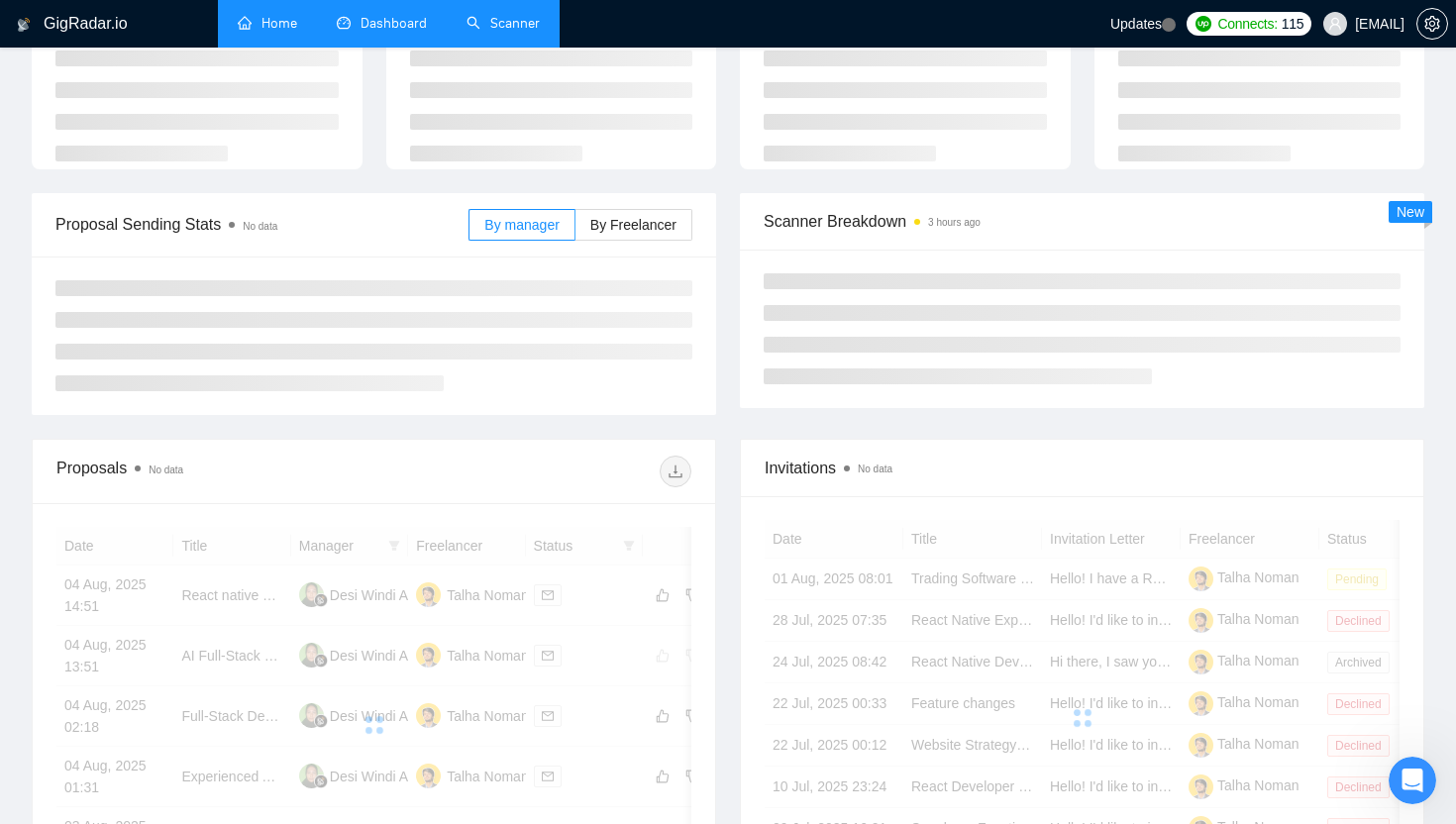 scroll, scrollTop: 0, scrollLeft: 0, axis: both 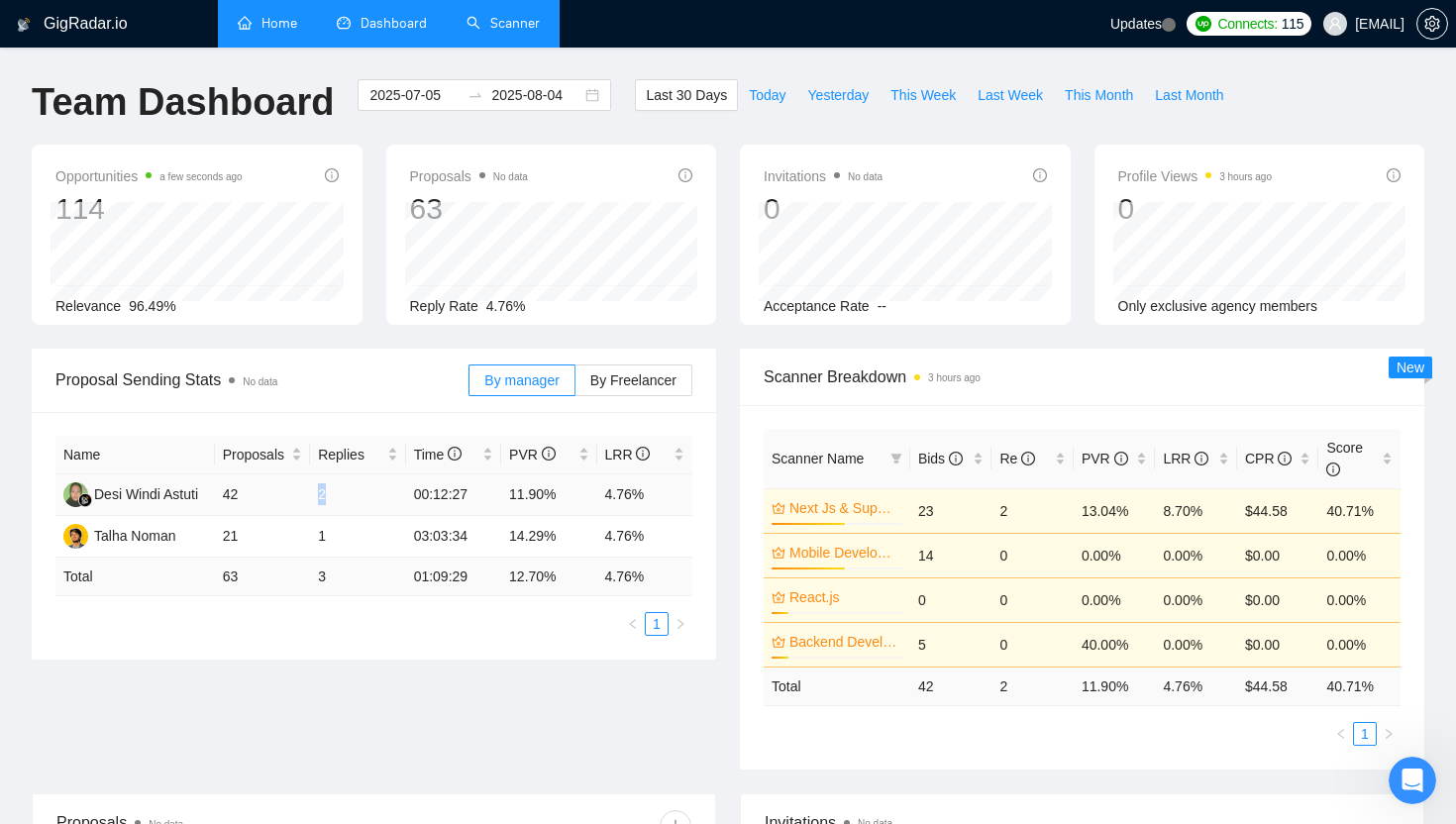 drag, startPoint x: 315, startPoint y: 492, endPoint x: 341, endPoint y: 491, distance: 26.019224 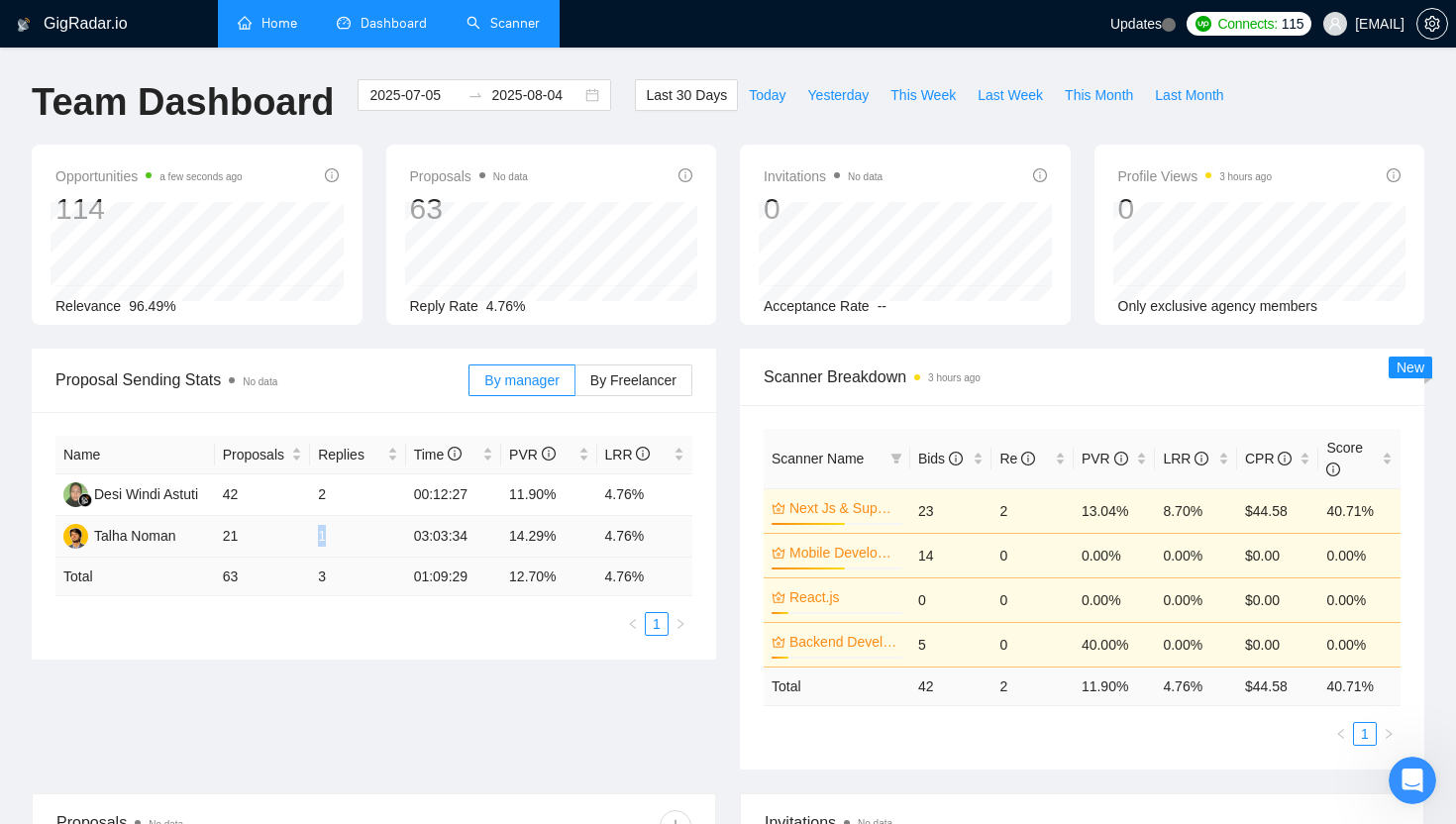 drag, startPoint x: 310, startPoint y: 542, endPoint x: 336, endPoint y: 541, distance: 26.019224 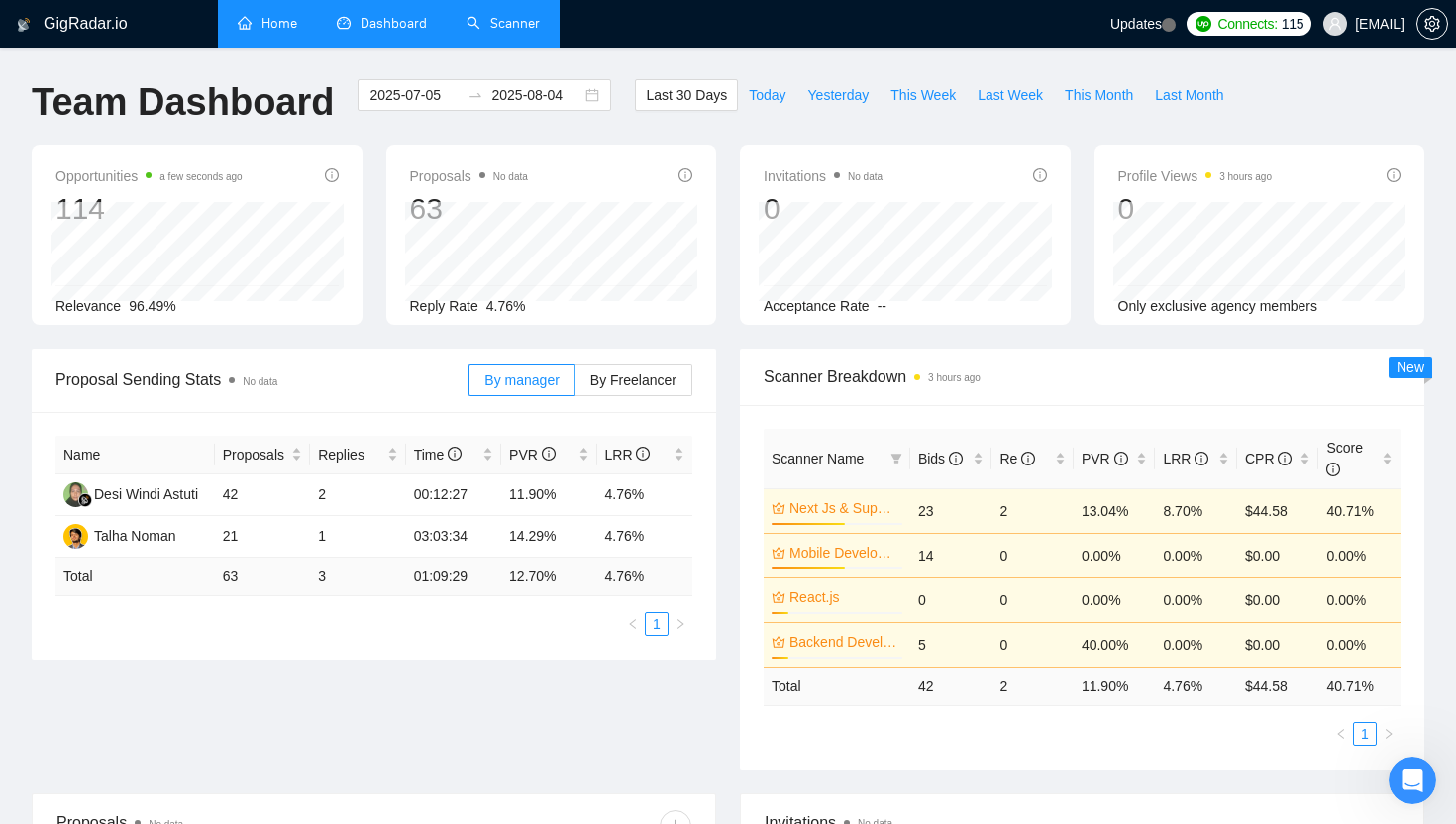 click on "Proposal Sending Stats No data By manager By Freelancer Name Proposals Replies Time   PVR   LRR   Desi Windi Astuti 42 2 00:12:27 11.90% 4.76% Talha Noman 21 1 03:03:34 14.29% 4.76% Total 63 3 01:09:29 12.70 % 4.76 % 1 Scanner Breakdown 3 hours ago Scanner Name Bids   Re   PVR   LRR   CPR   Score   Next Js & Supabase 56% 23 2 13.04% 8.70% $44.58 40.71% Mobile Development 56% 14 0 0.00% 0.00% $0.00 0.00% React.js 13% 0 0 0.00% 0.00% $0.00 0.00% Backend Development Python and Go 13% 5 0 40.00% 0.00% $0.00 0.00% Total 42 2 11.90 % 4.76 % $ 44.58 40.71 % 1 New" at bounding box center (728, 570) 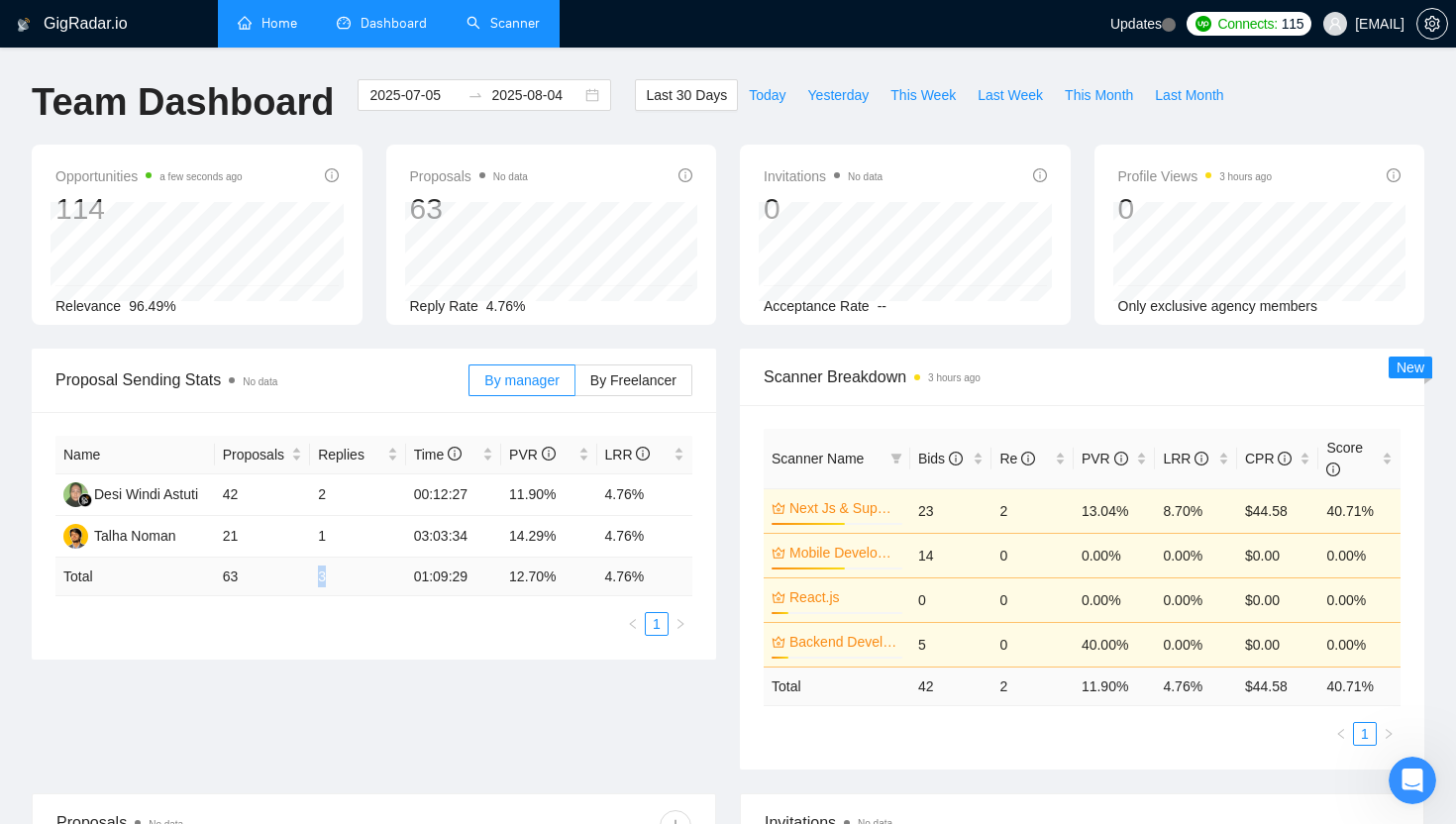 drag, startPoint x: 321, startPoint y: 577, endPoint x: 337, endPoint y: 577, distance: 16 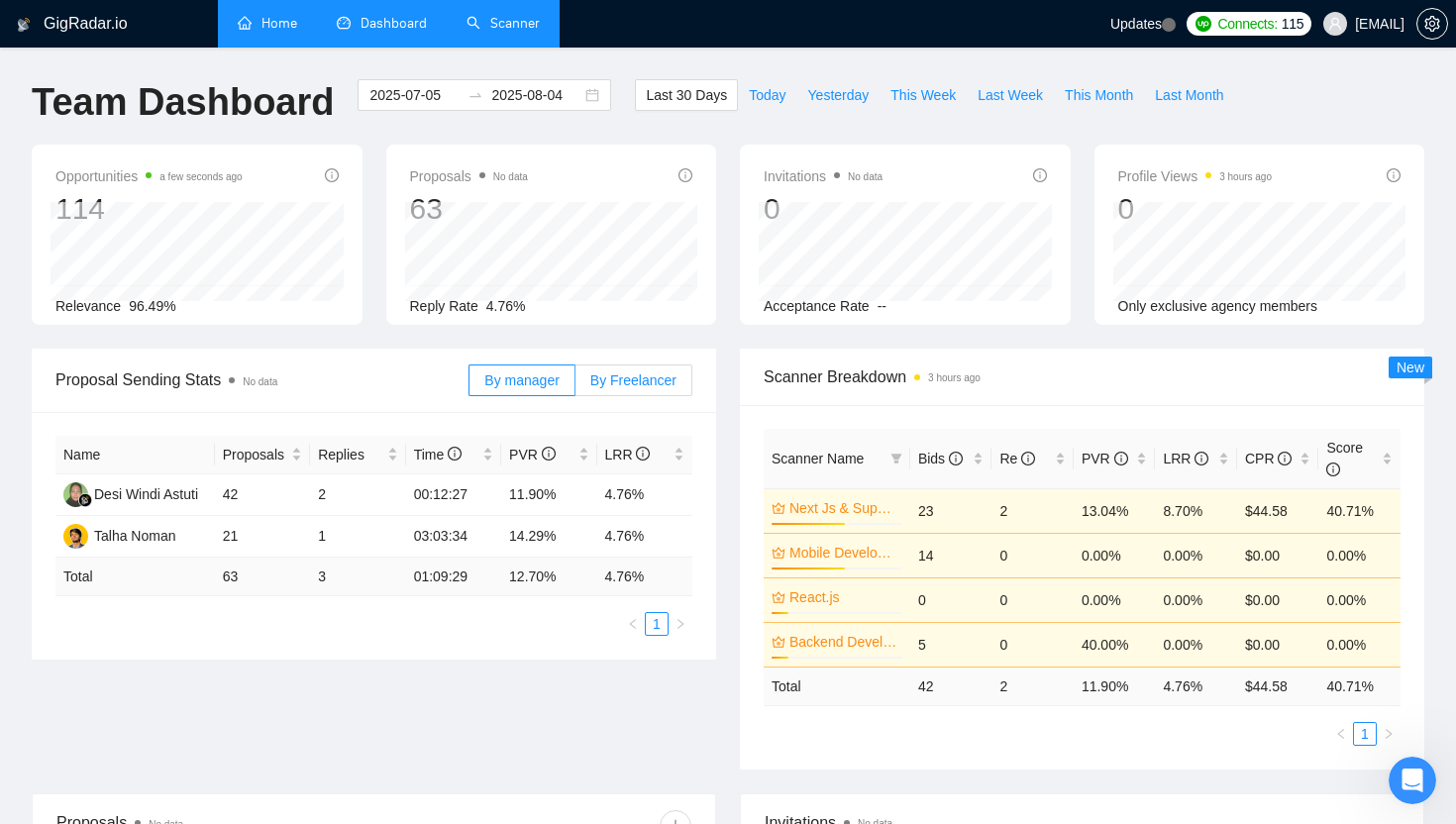 click on "By Freelancer" at bounding box center (634, 380) 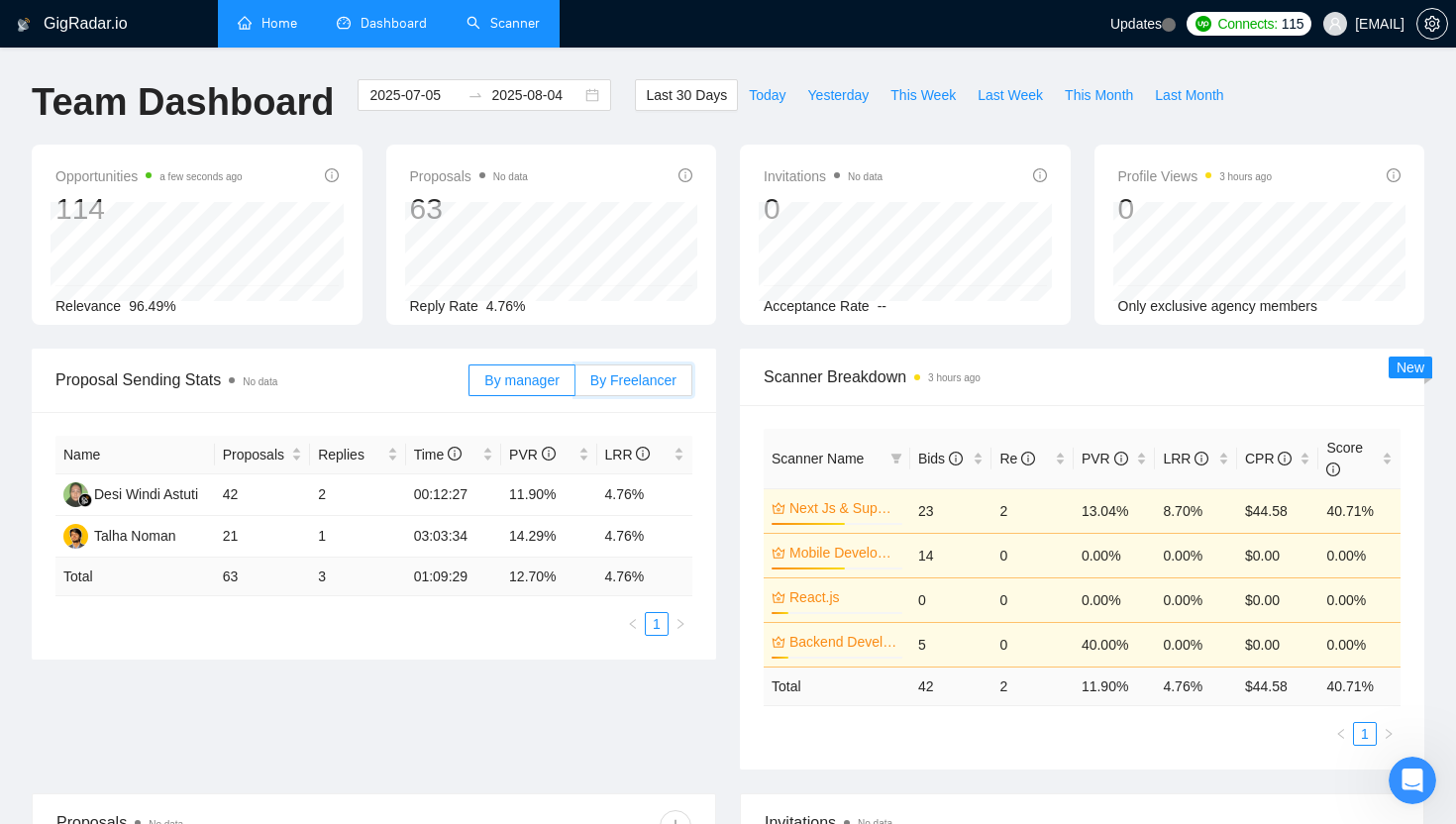 click on "By Freelancer" at bounding box center [575, 385] 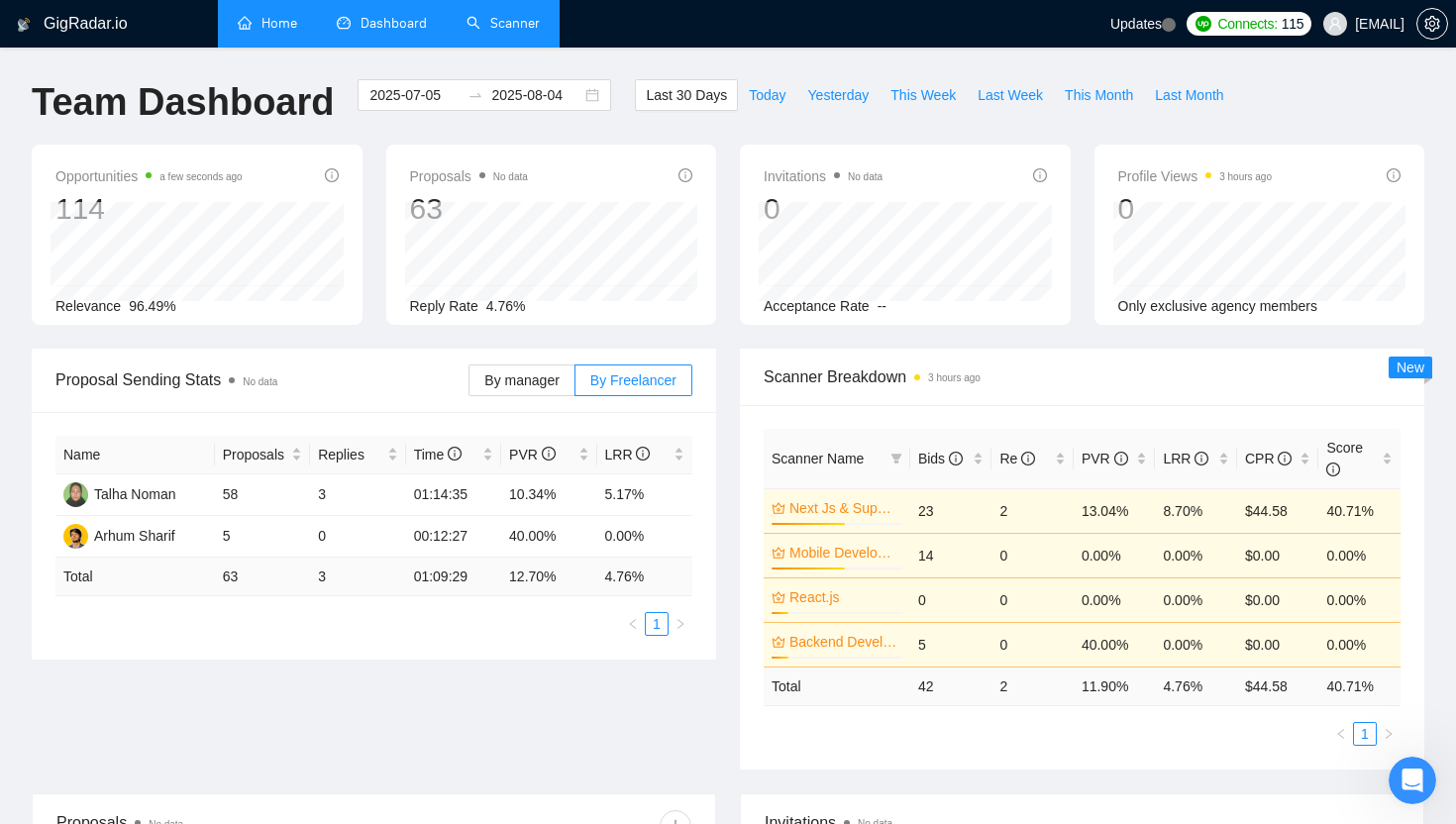scroll, scrollTop: 355, scrollLeft: 0, axis: vertical 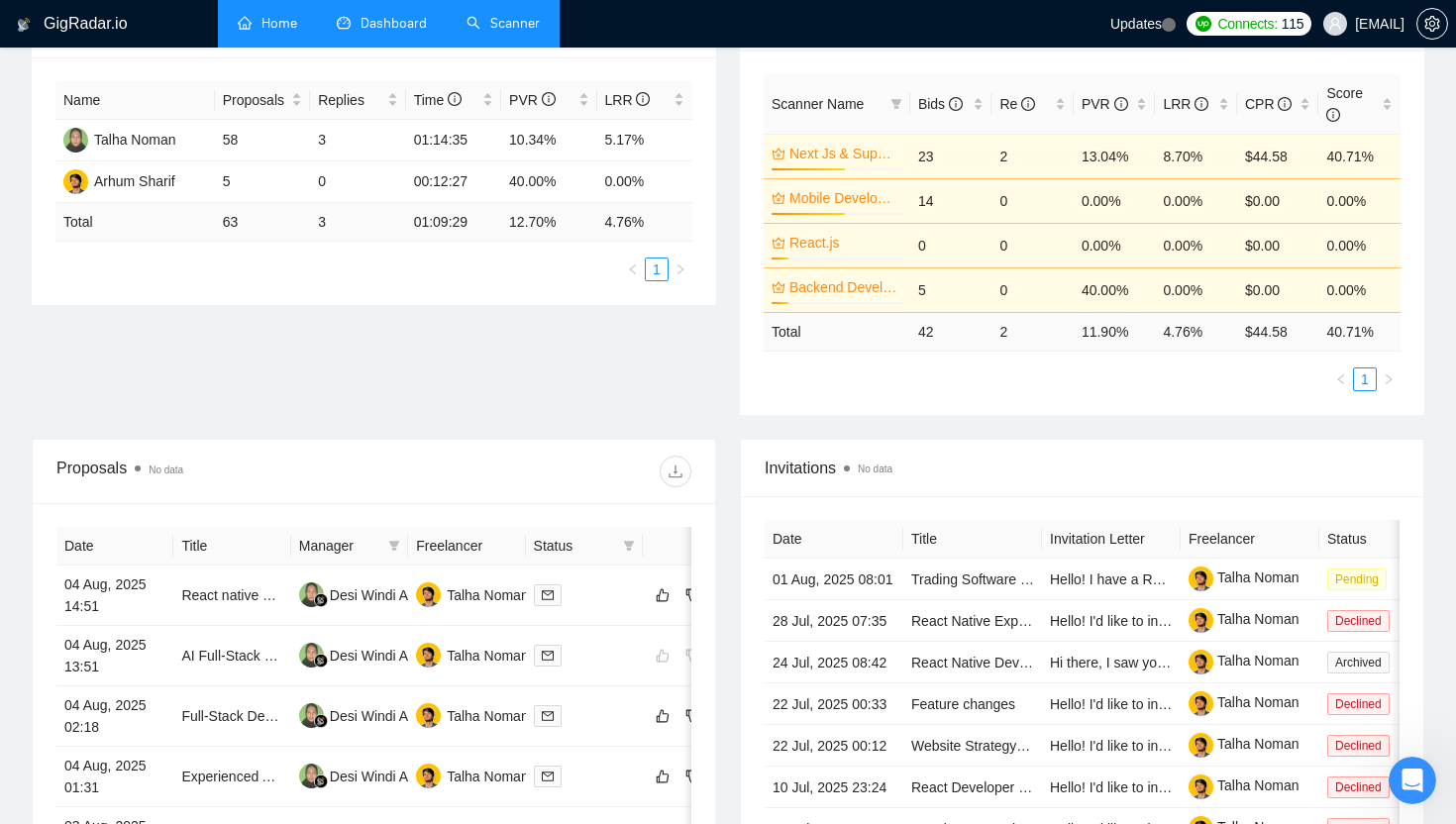 click on "Scanner" at bounding box center (503, 23) 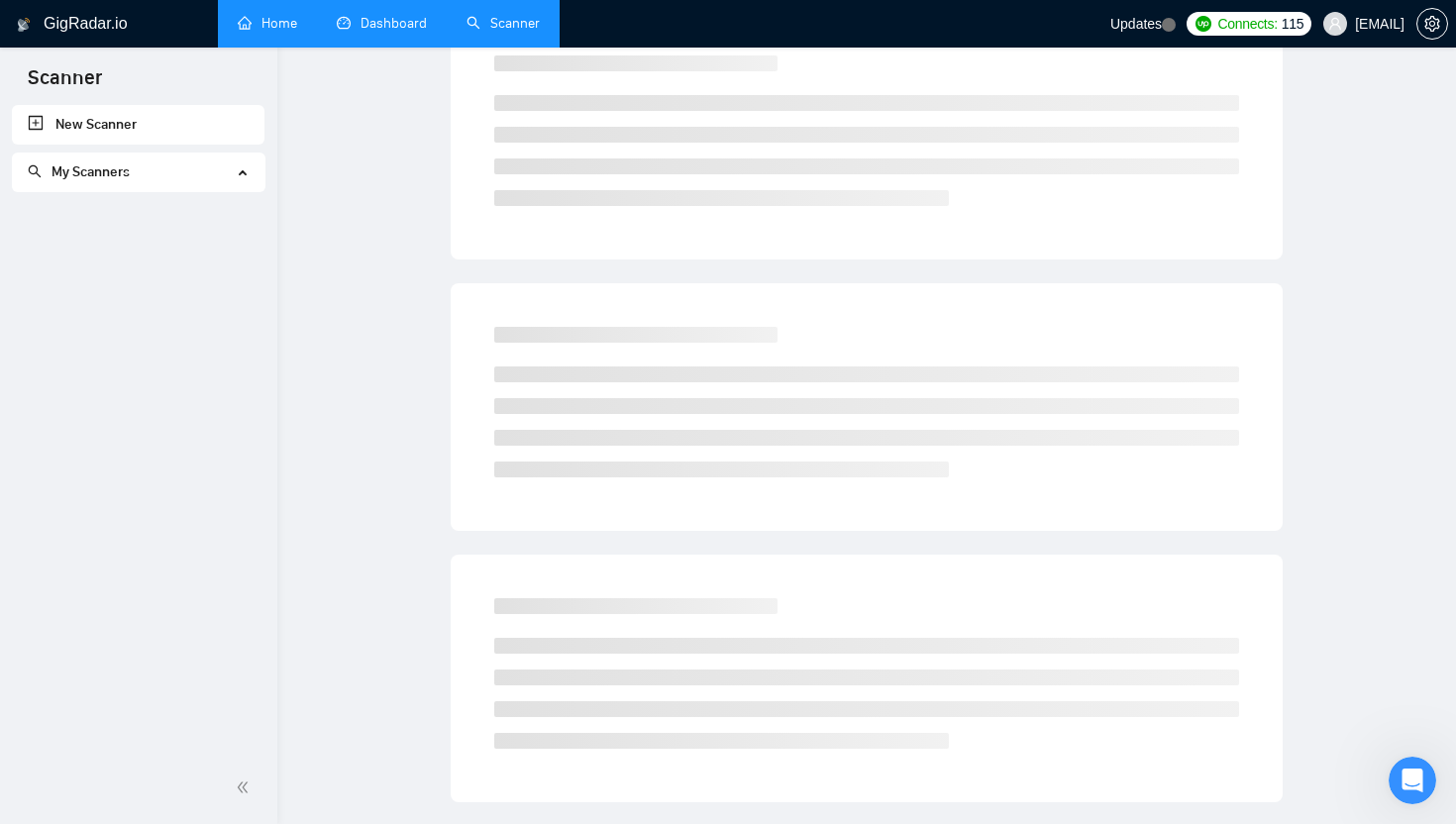scroll, scrollTop: 0, scrollLeft: 0, axis: both 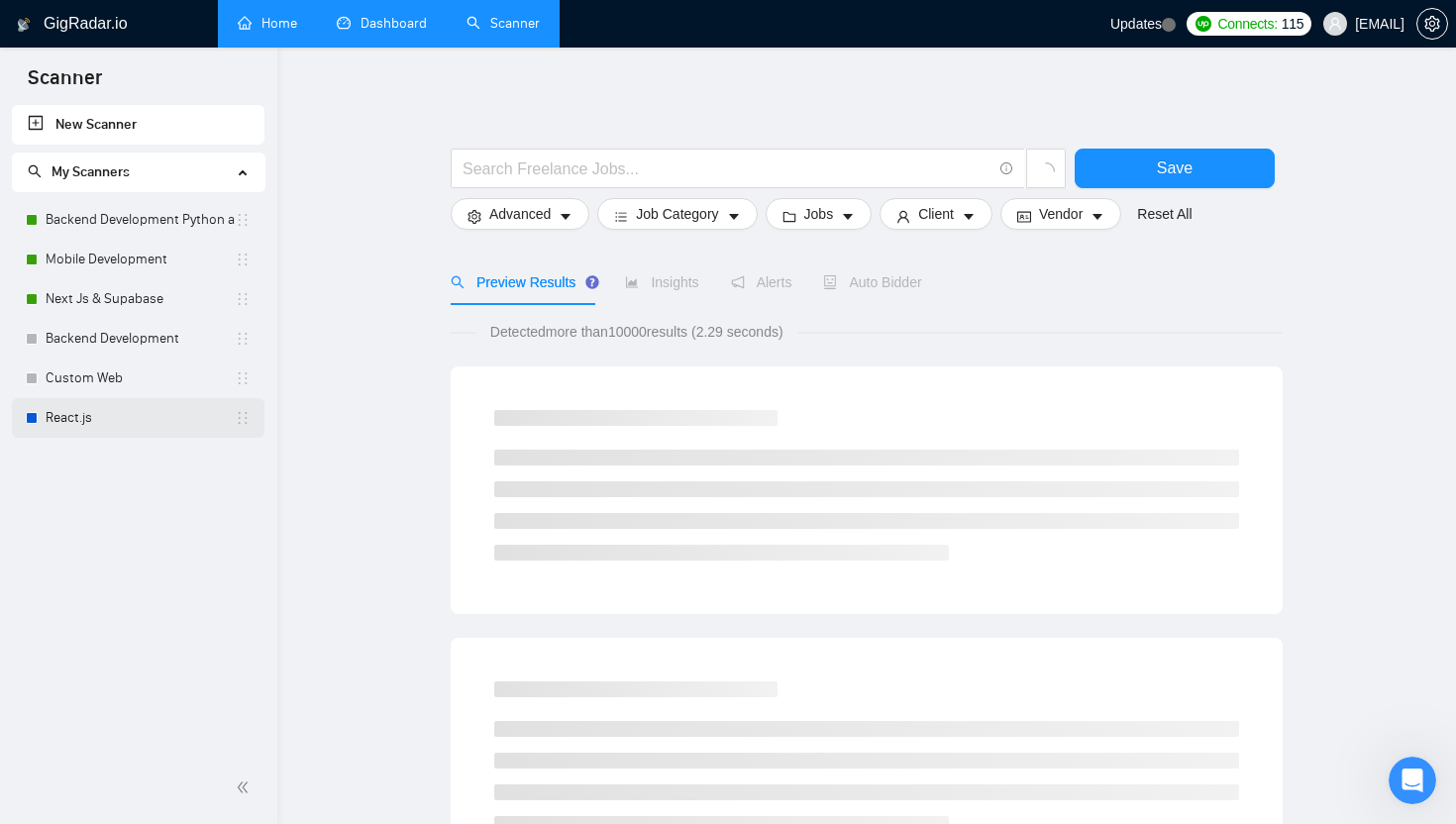 click on "React.js" at bounding box center [140, 418] 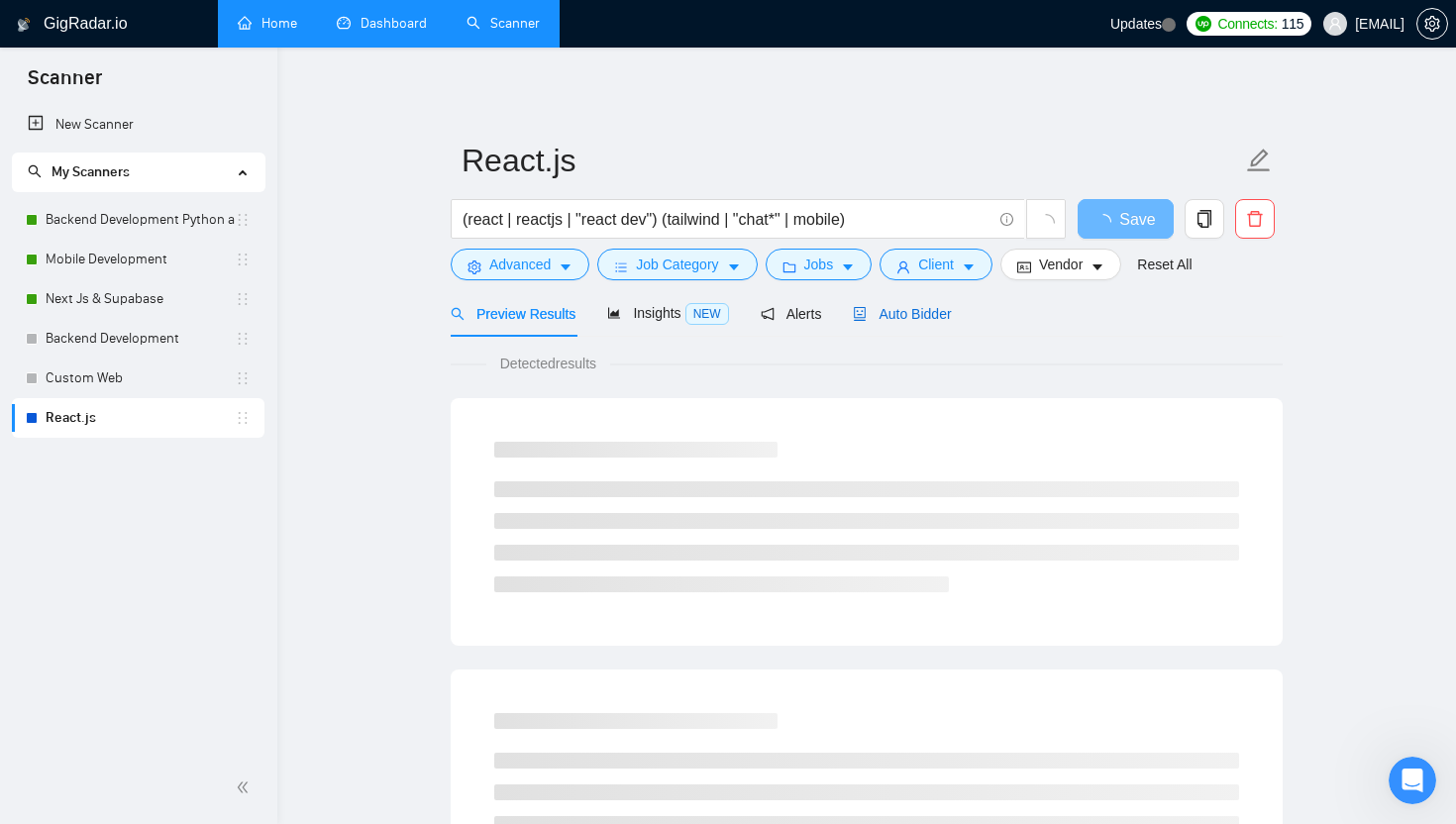 click on "Auto Bidder" at bounding box center [901, 314] 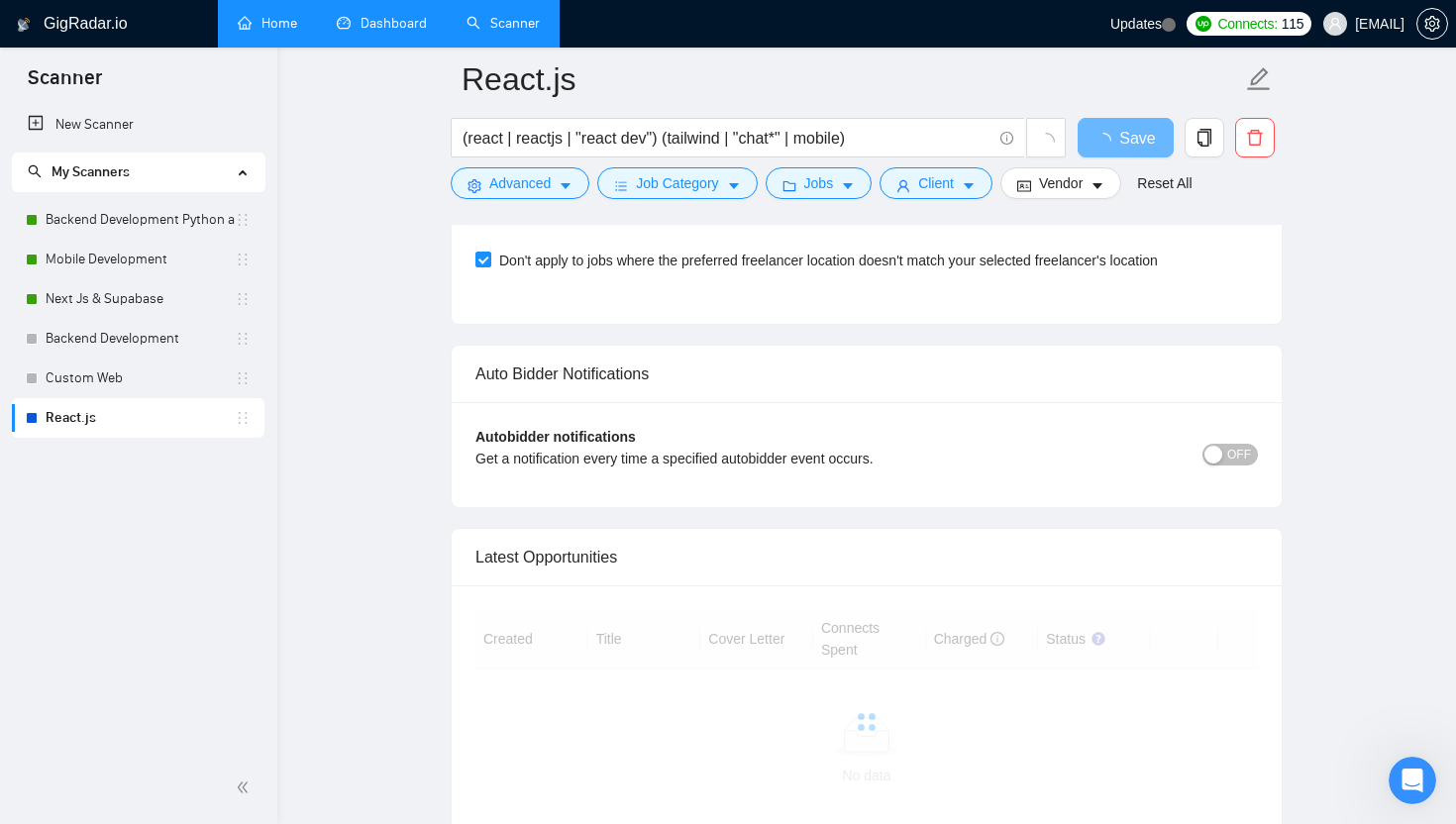 type 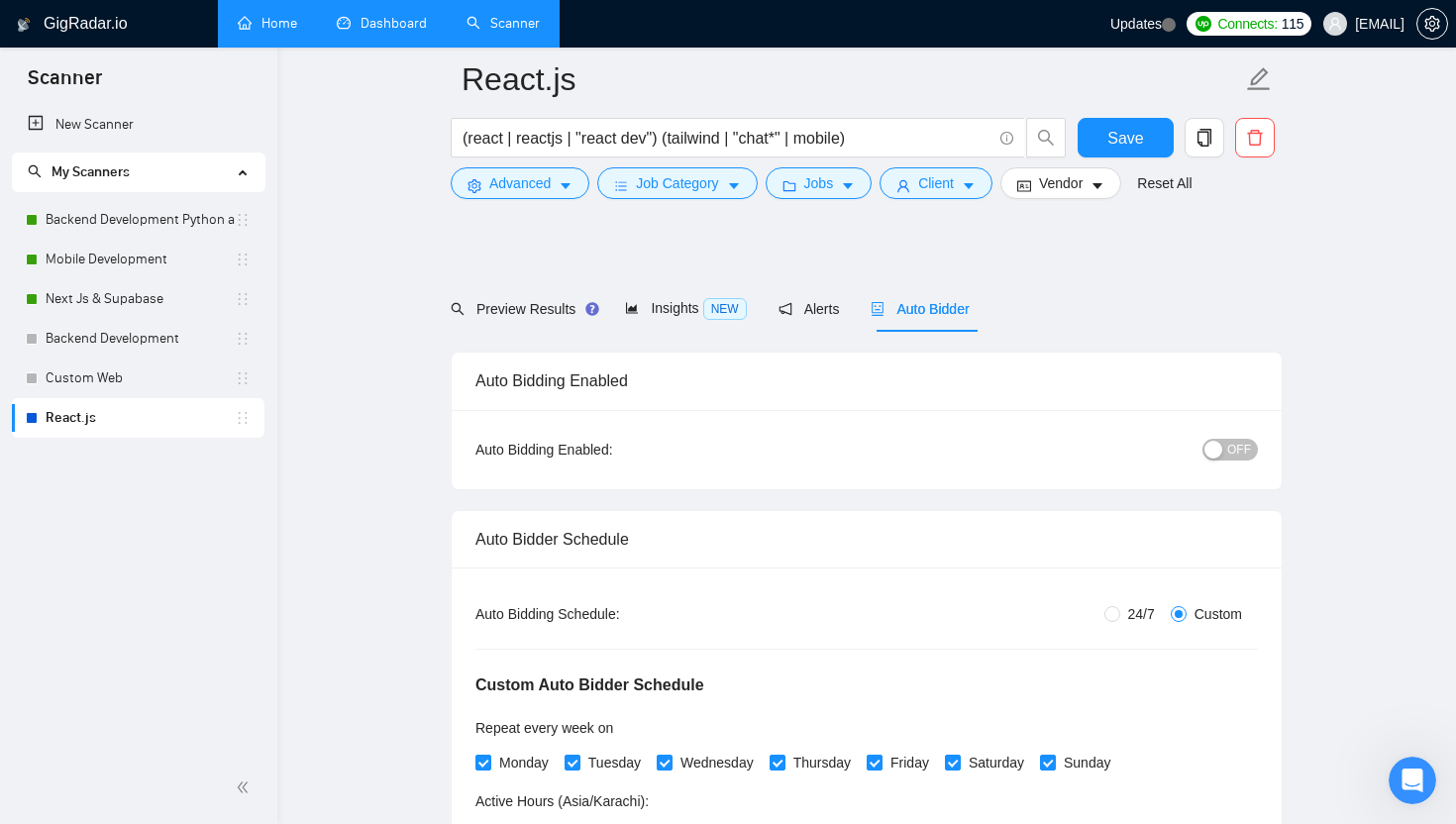 scroll, scrollTop: 0, scrollLeft: 0, axis: both 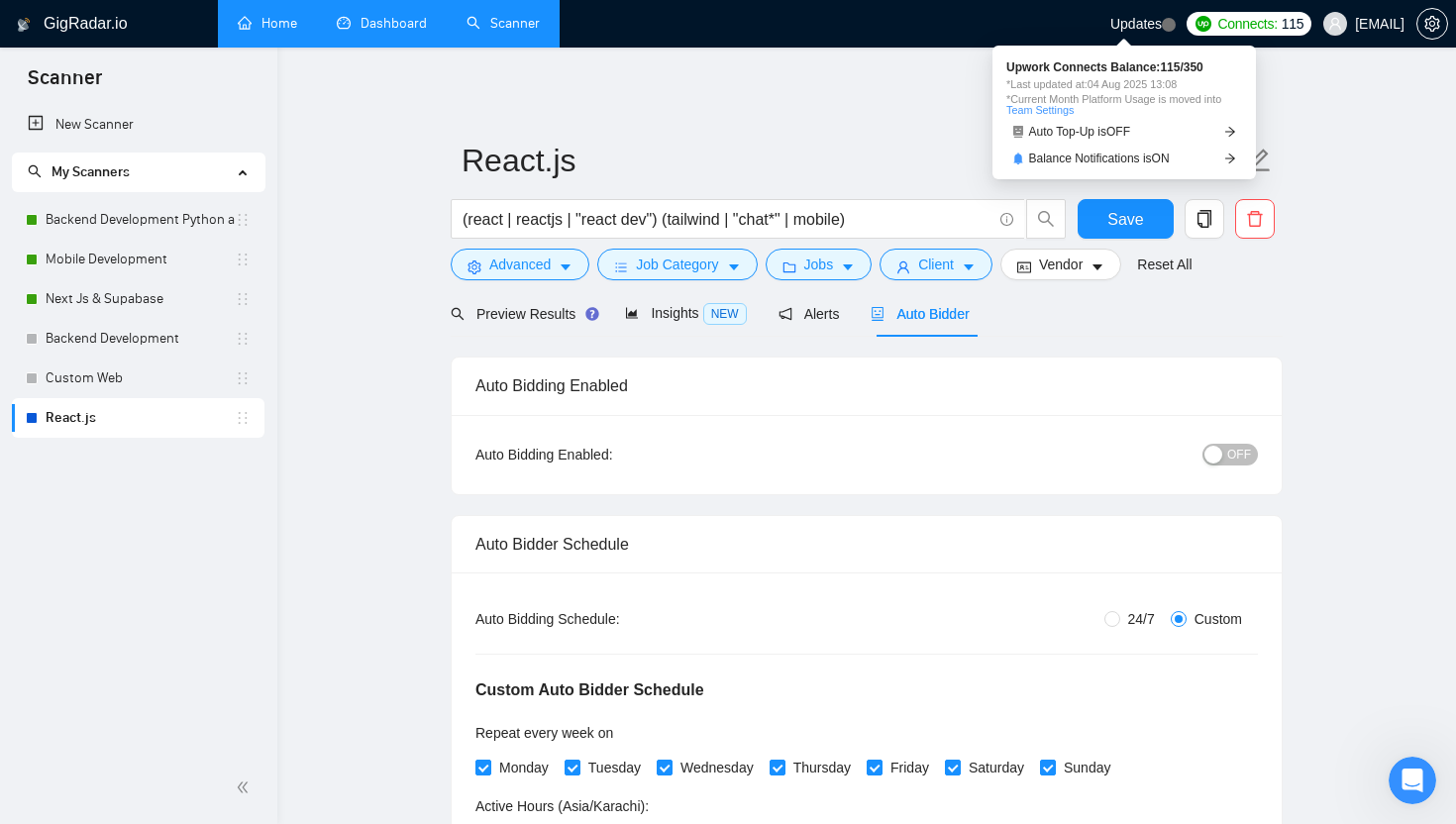 click on "React.js (react | reactjs | "react dev") (tailwind | "chat*" | mobile) Save Advanced   Job Category   Jobs   Client   Vendor   Reset All Preview Results Insights NEW Alerts Auto Bidder Auto Bidding Enabled Auto Bidding Enabled: OFF Auto Bidder Schedule Auto Bidding Type: Automated (recommended) Semi-automated Auto Bidding Schedule: 24/7 Custom Custom Auto Bidder Schedule Repeat every week on Monday Tuesday Wednesday Thursday Friday Saturday Sunday Active Hours ( Asia/Karachi ): From: 11:00 To: 06:00  (next day) ( 19  hours) Asia/Karachi Auto Bidding Type Select your bidding algorithm: Choose the algorithm for you bidding. The price per proposal does not include your connects expenditure. Template Bidder Works great for narrow segments and short cover letters that don't change. 0.50  credits / proposal Sardor AI 🤖 Personalise your cover letter with ai [placeholders] 1.00  credits / proposal Experimental Laziza AI  👑   NEW   Learn more 2.00  credits / proposal $91.17 savings Team & Freelancer Select team:" at bounding box center [867, 3063] 